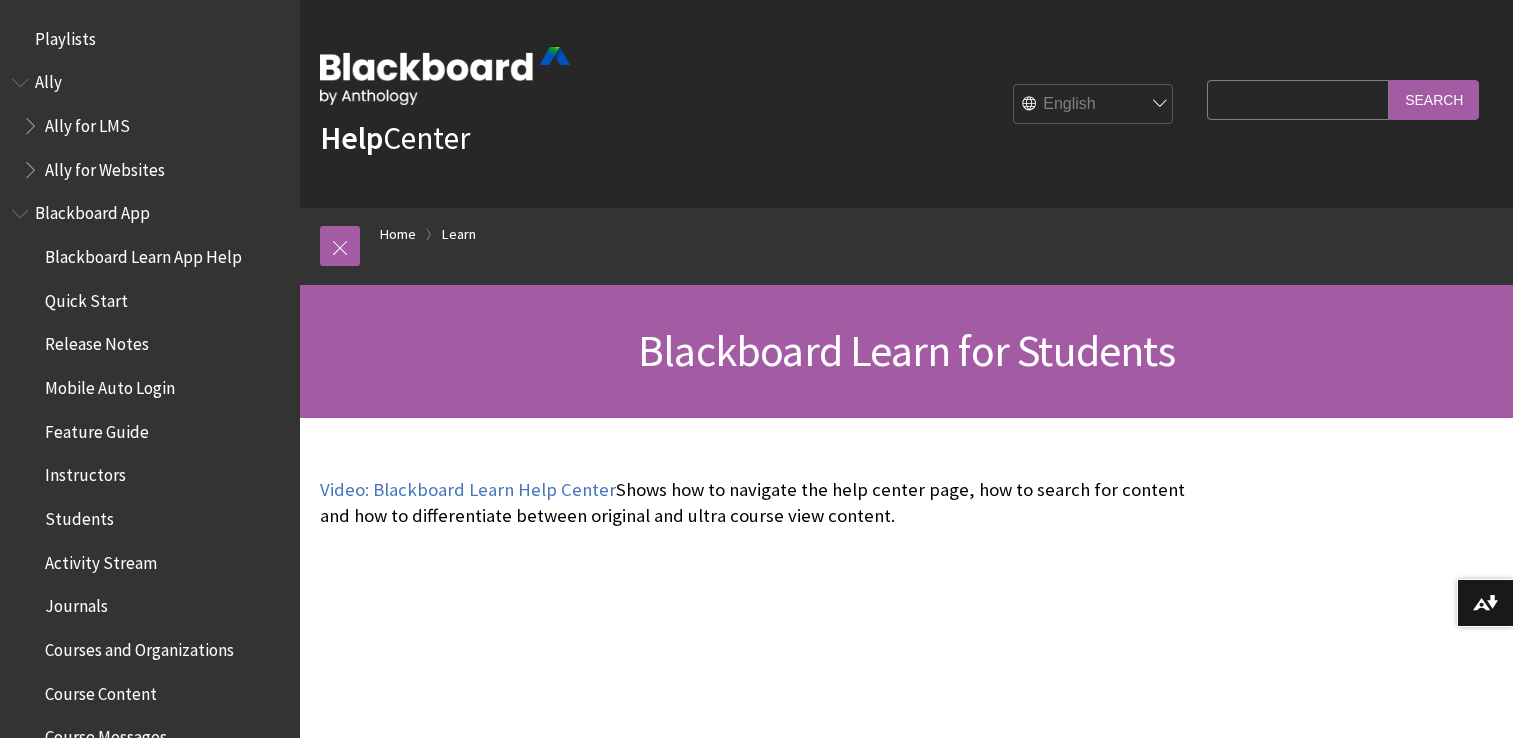 scroll, scrollTop: 0, scrollLeft: 0, axis: both 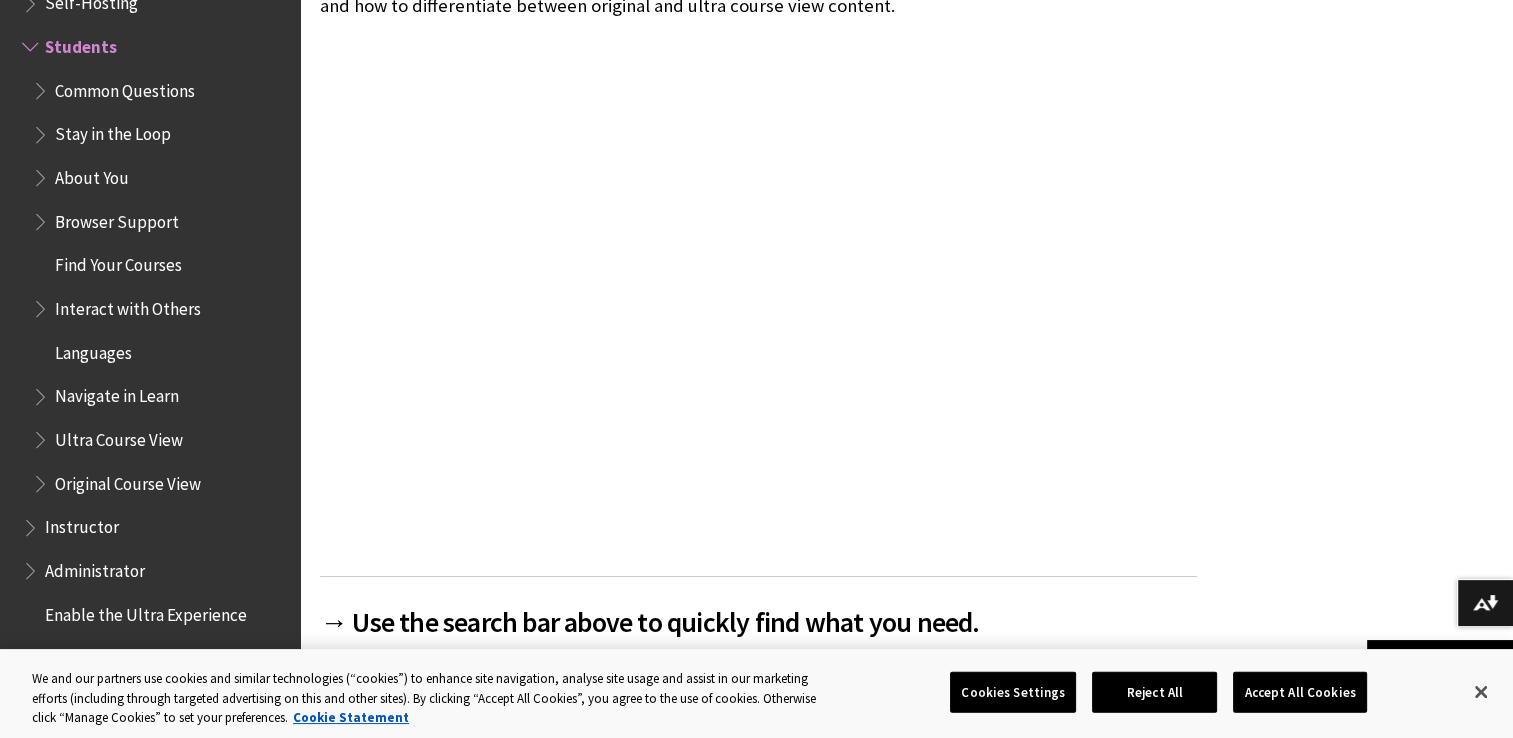 click on "Stay in the Loop" at bounding box center [113, 131] 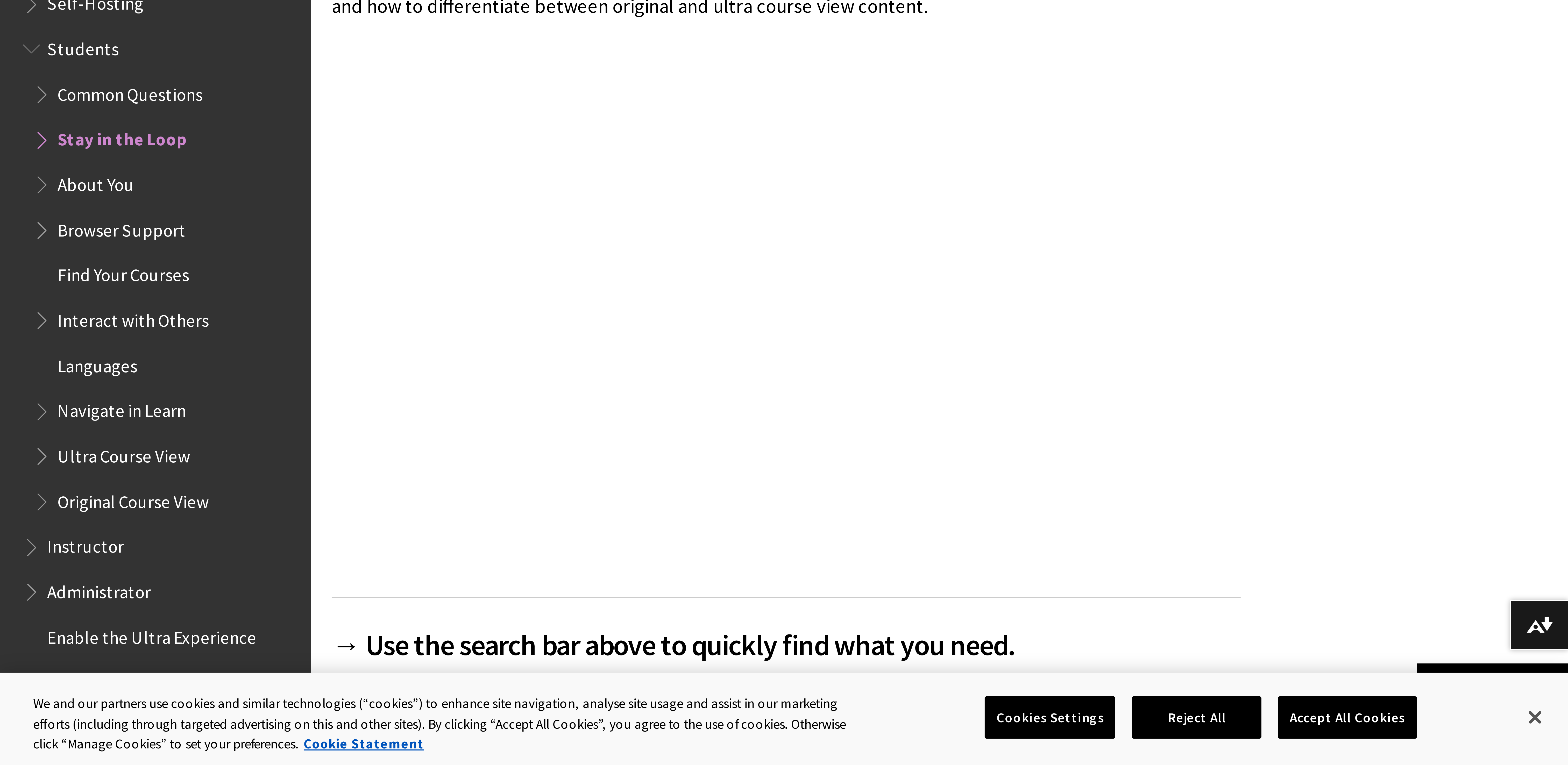 scroll, scrollTop: 133, scrollLeft: 0, axis: vertical 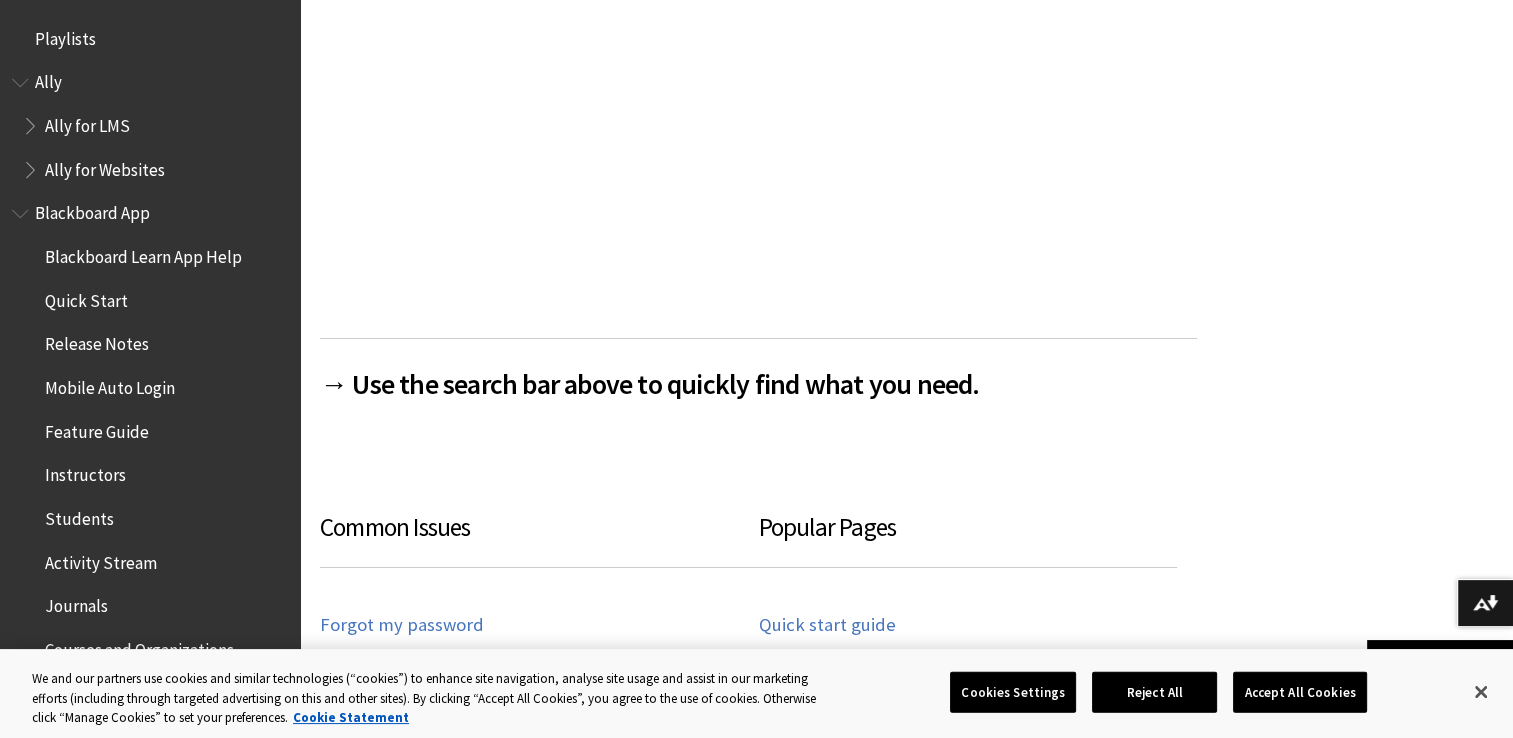 click on "Playlists" at bounding box center [65, 35] 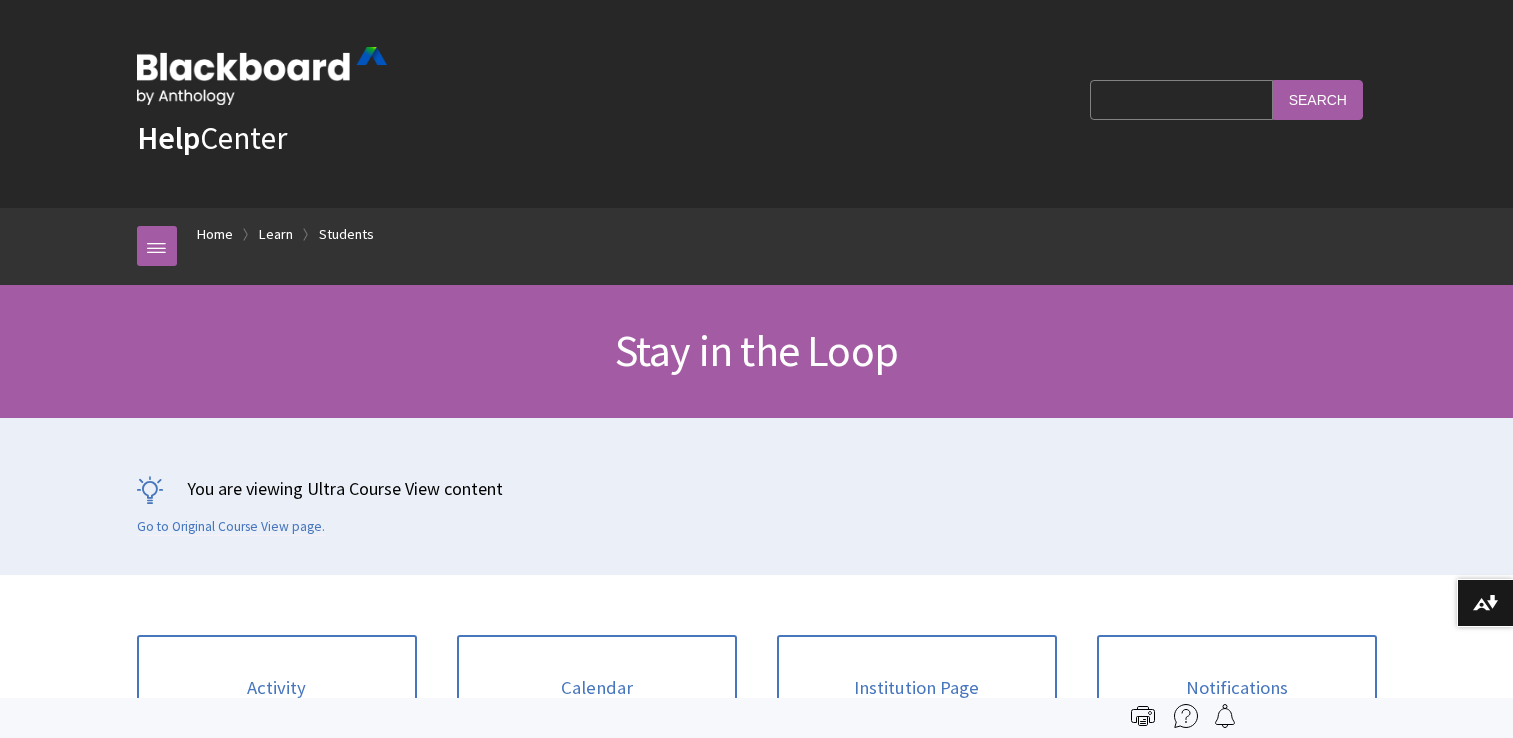 scroll, scrollTop: 0, scrollLeft: 0, axis: both 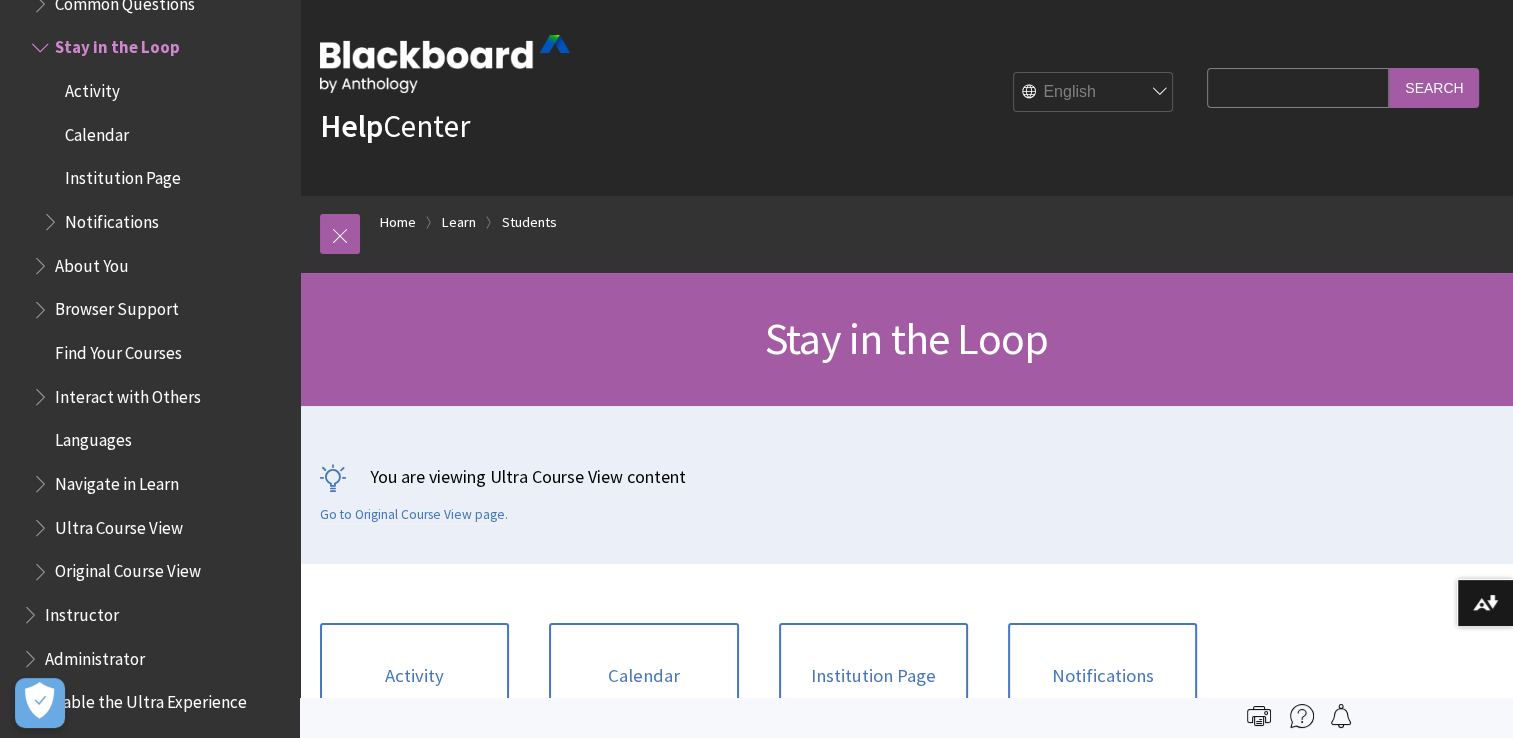 click on "Notifications" at bounding box center [112, 218] 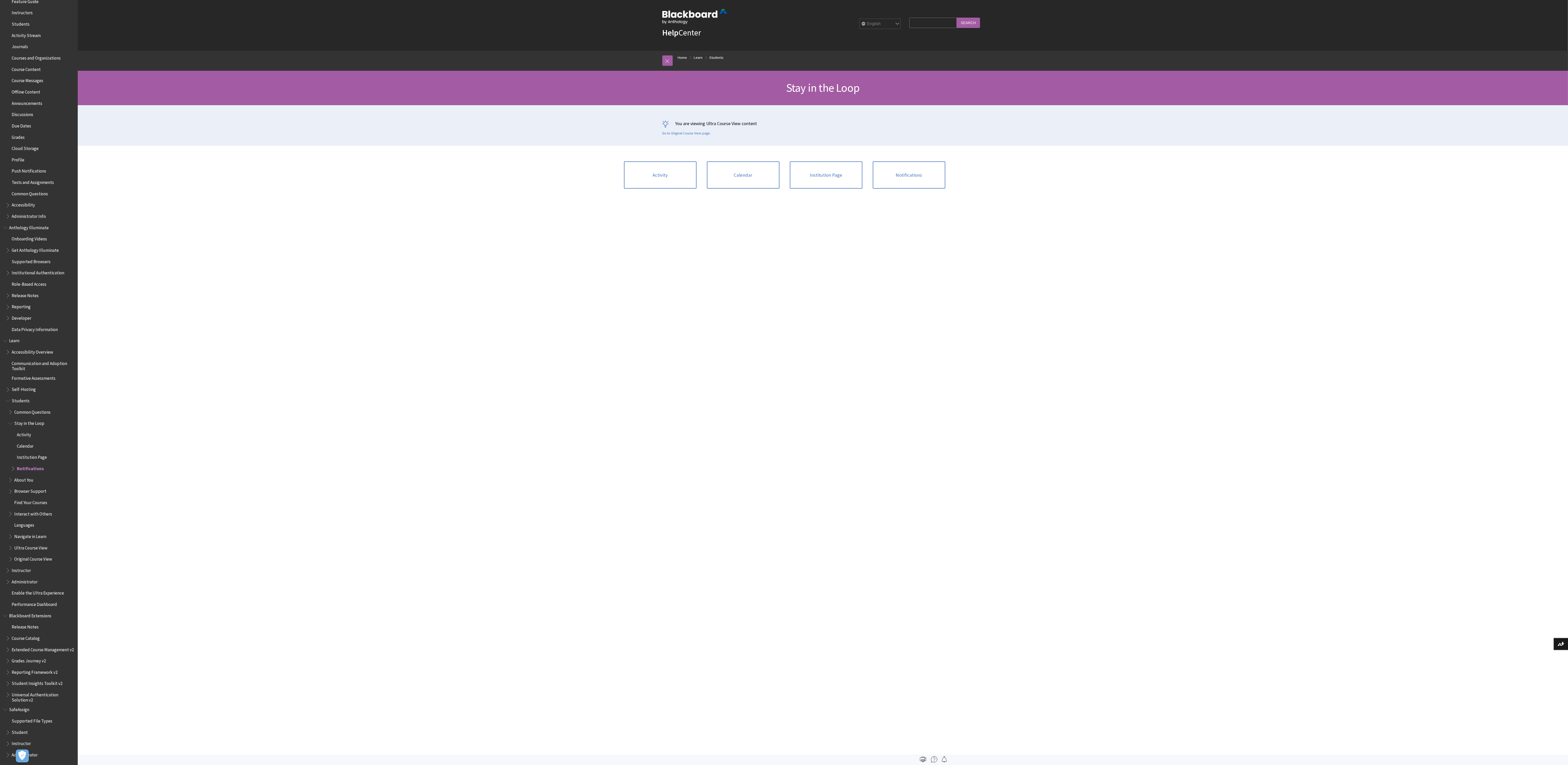 scroll, scrollTop: 131, scrollLeft: 0, axis: vertical 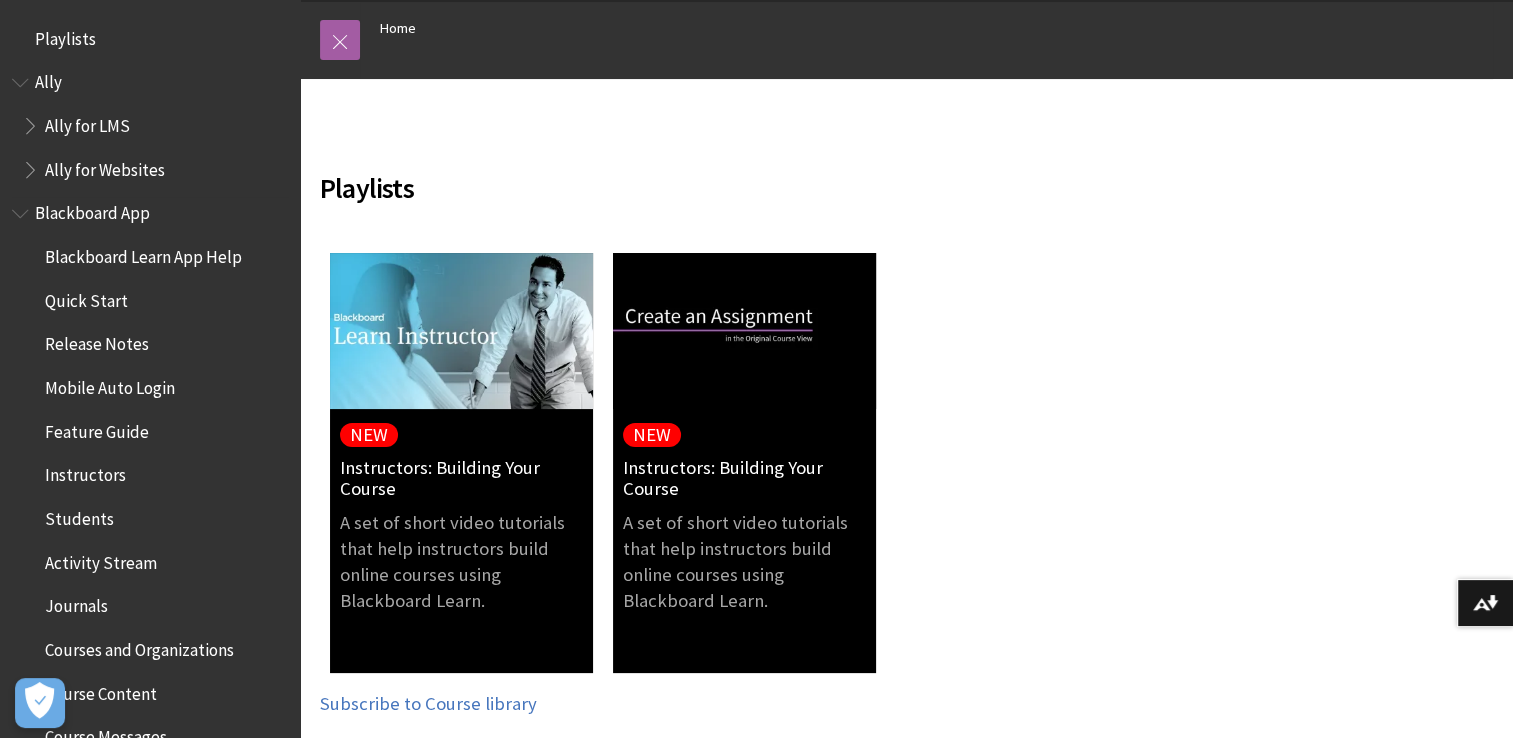 click on "Blackboard Learn App Help" at bounding box center (143, 253) 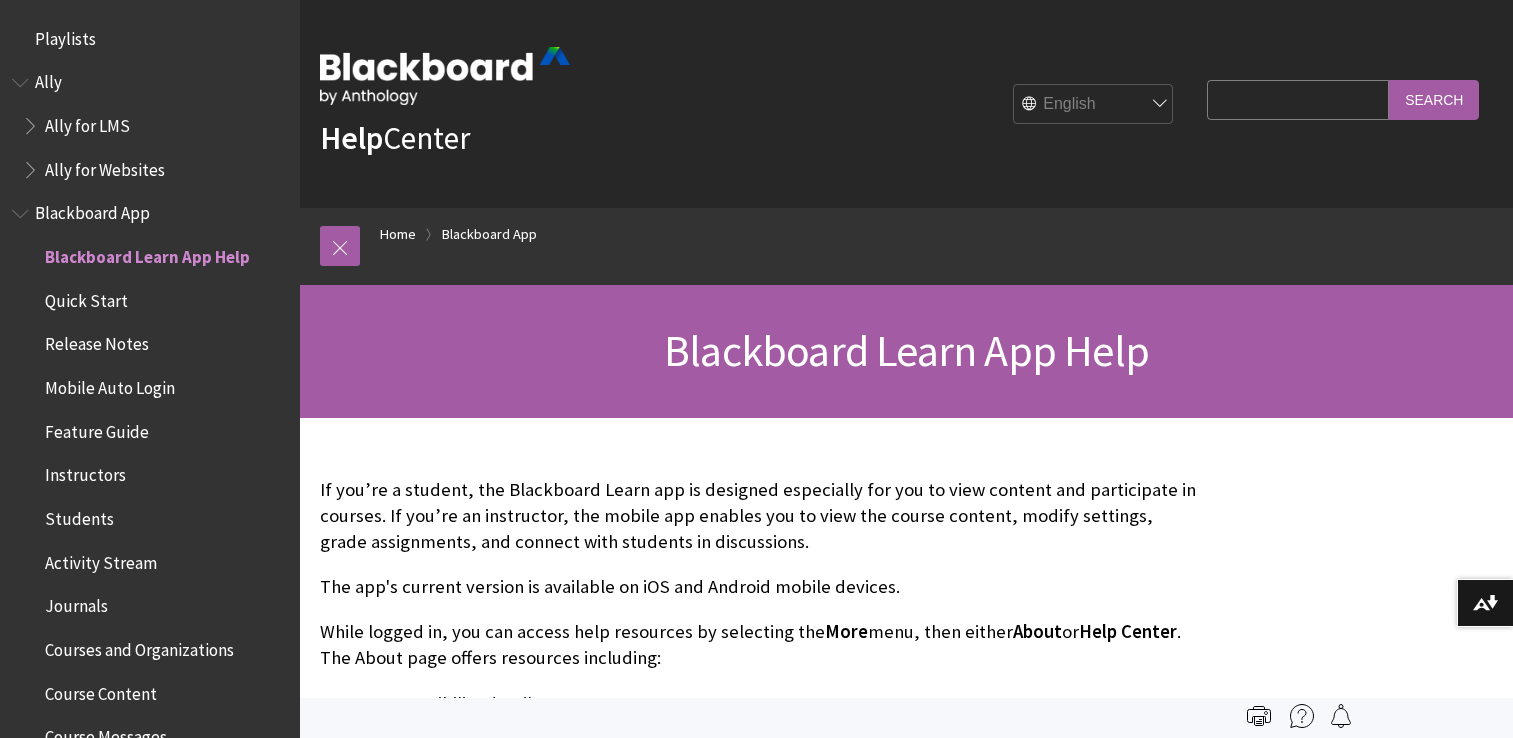 scroll, scrollTop: 0, scrollLeft: 0, axis: both 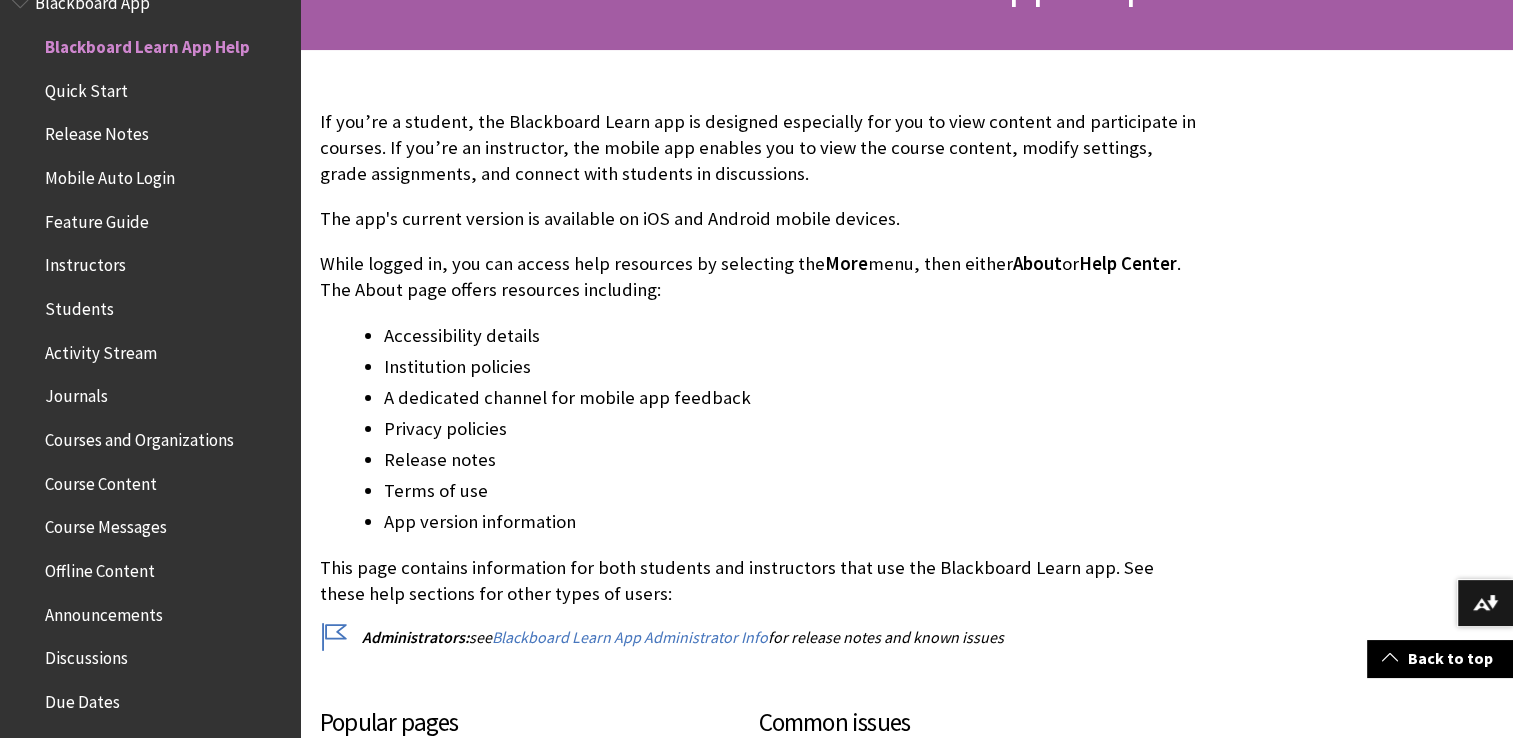 click on "Students" at bounding box center [79, 305] 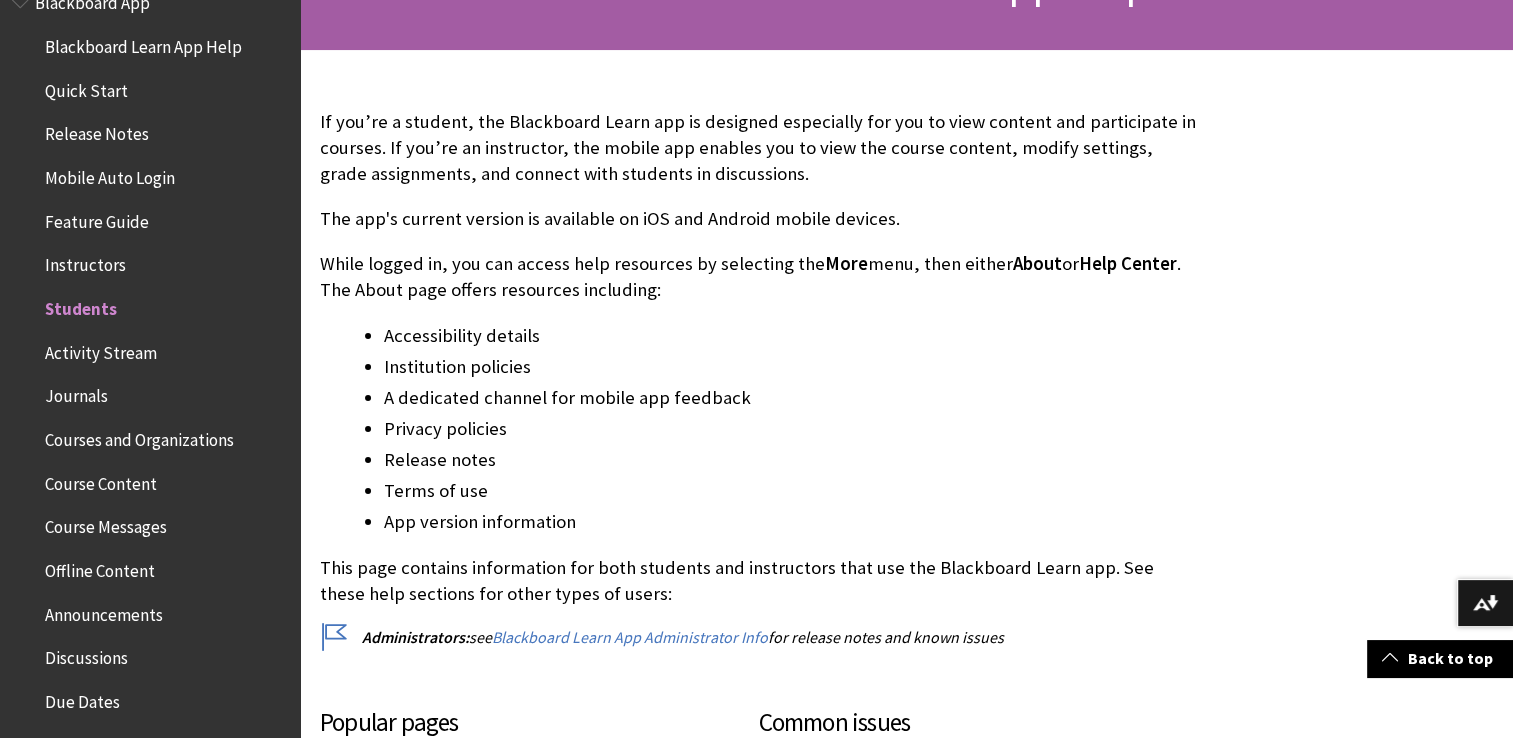 scroll, scrollTop: 0, scrollLeft: 0, axis: both 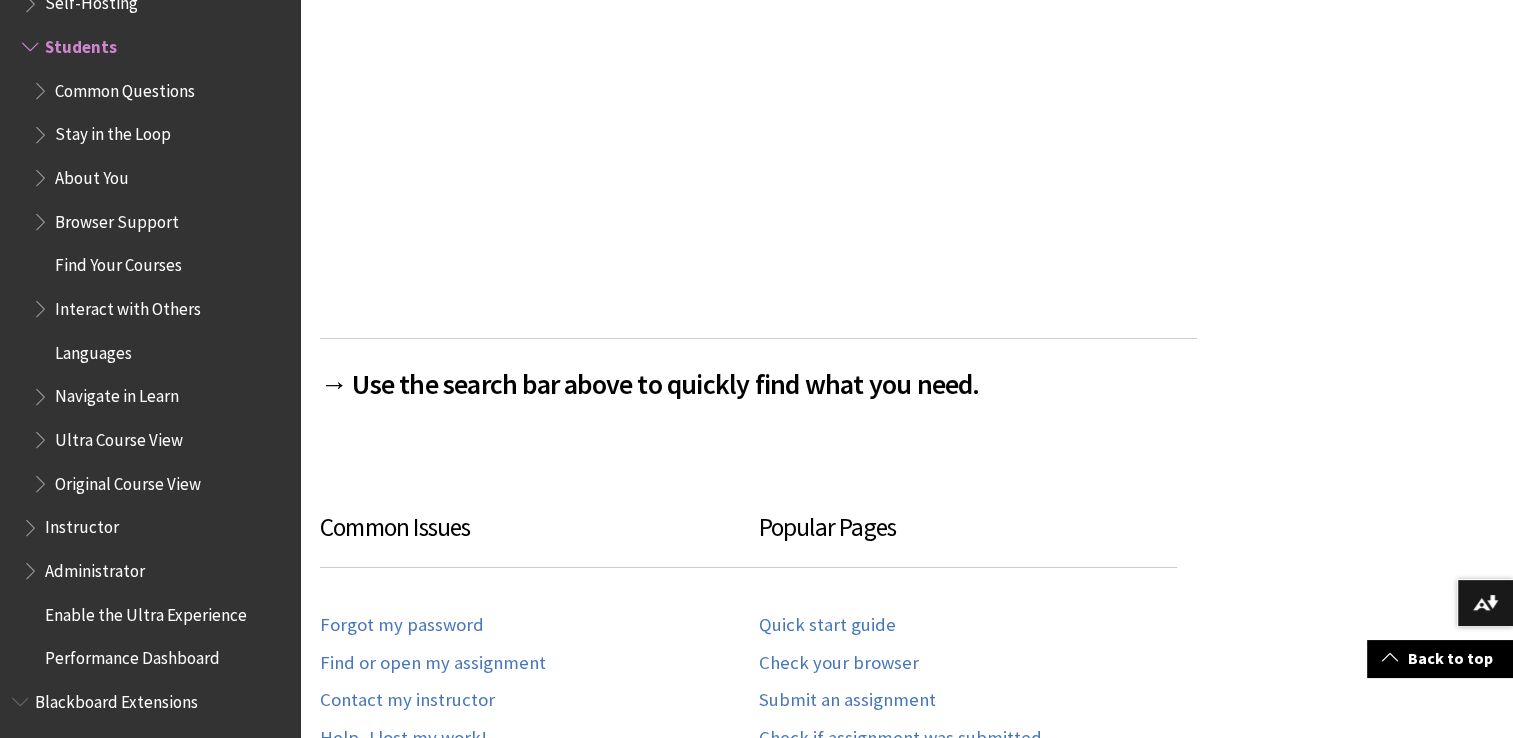 click on "Common Questions" at bounding box center (125, 87) 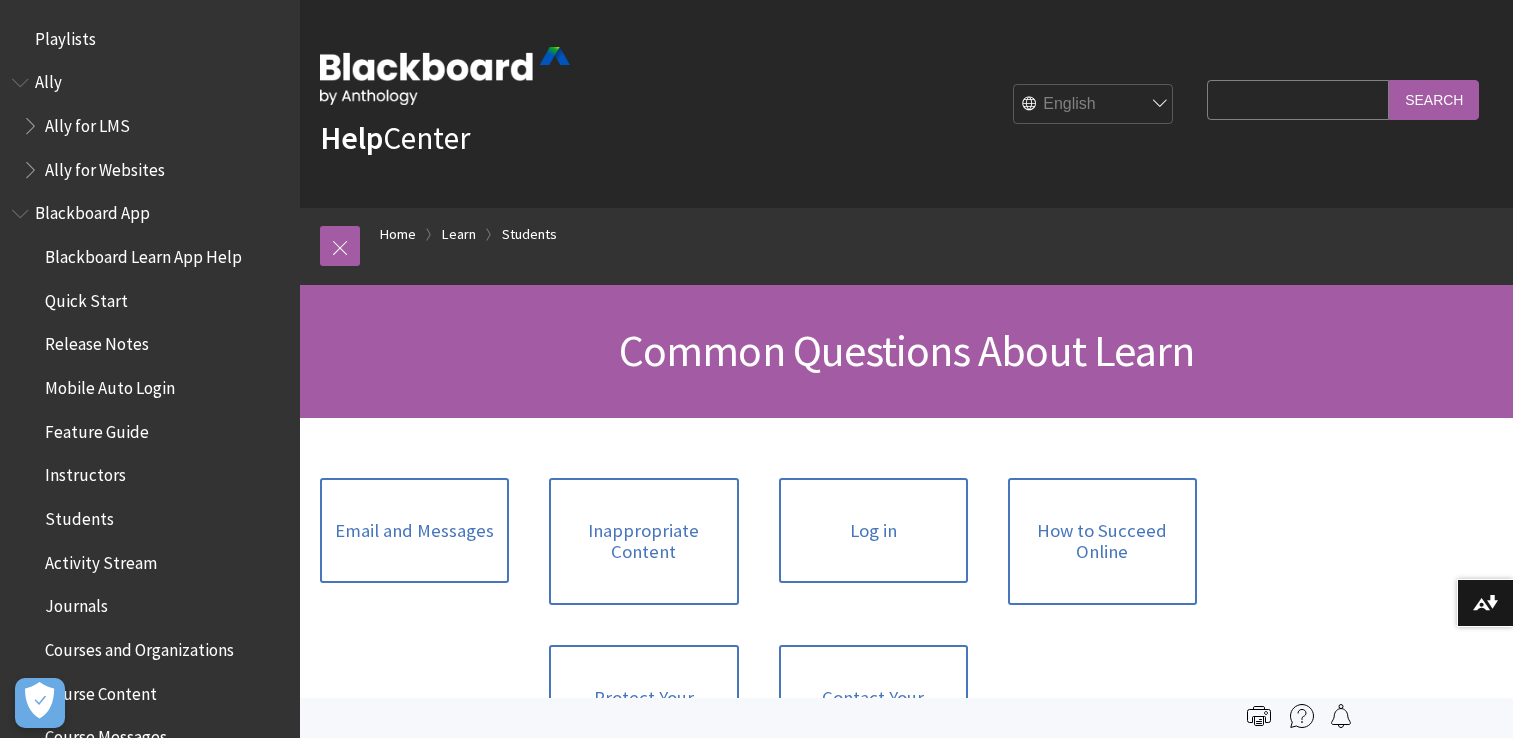 scroll, scrollTop: 0, scrollLeft: 0, axis: both 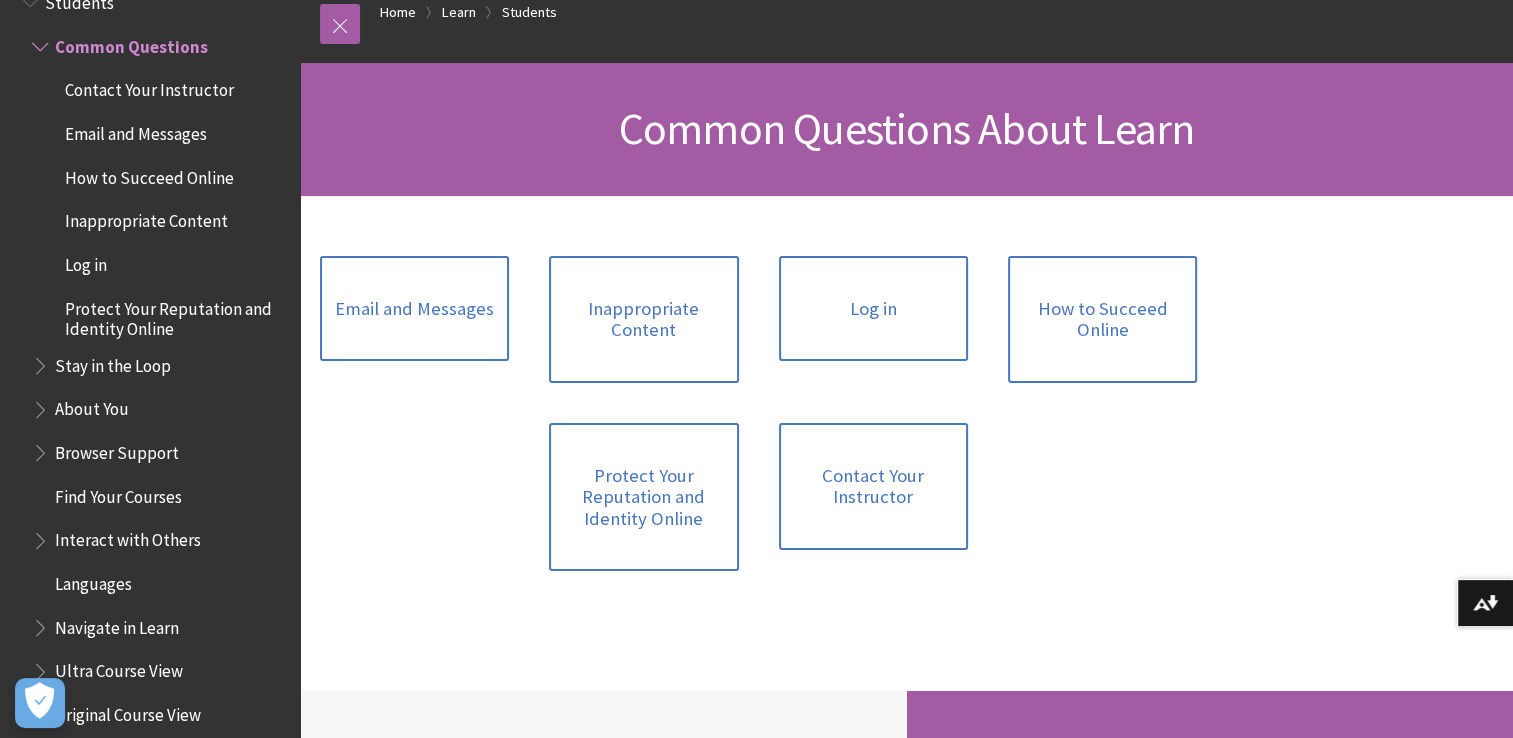 click on "How to Succeed Online" at bounding box center (149, 174) 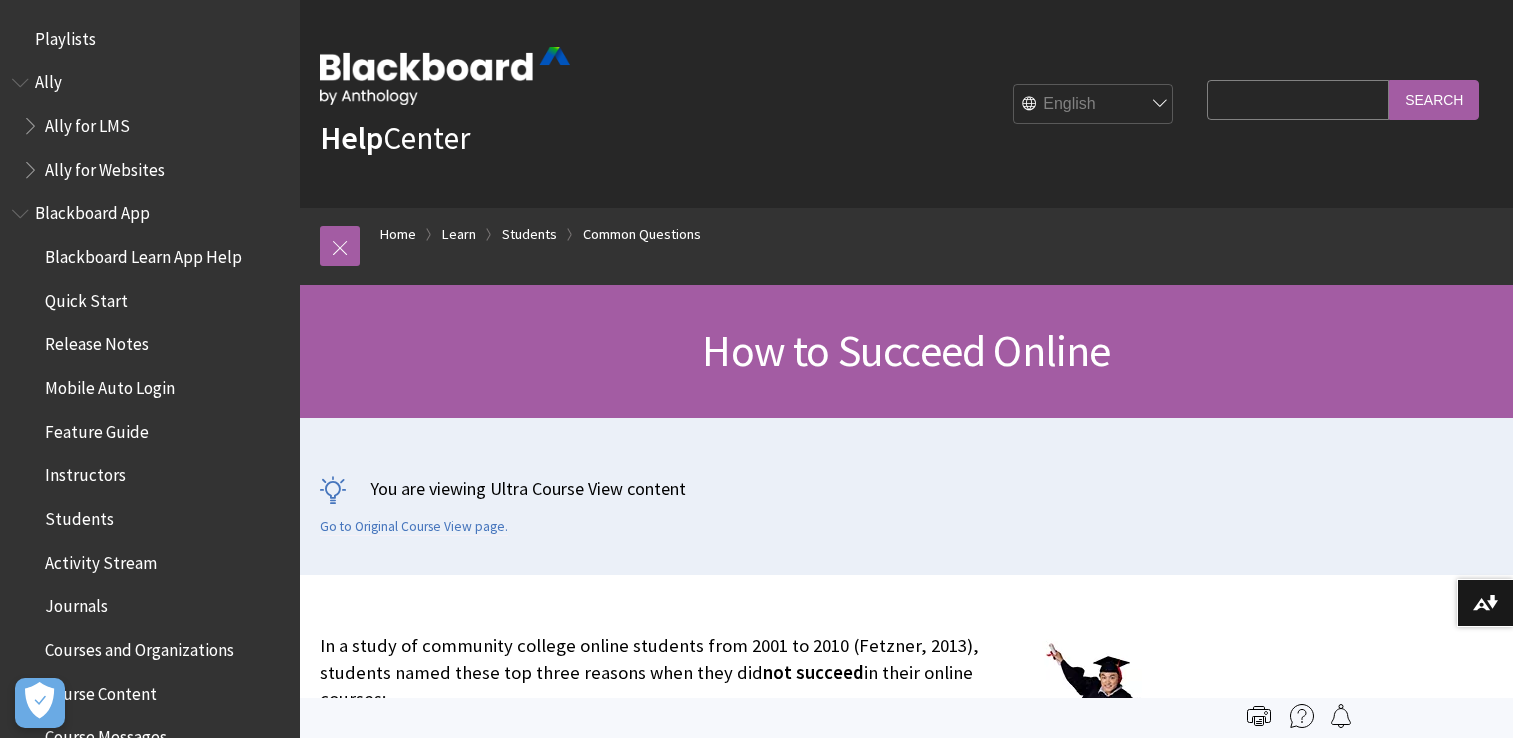 scroll, scrollTop: 0, scrollLeft: 0, axis: both 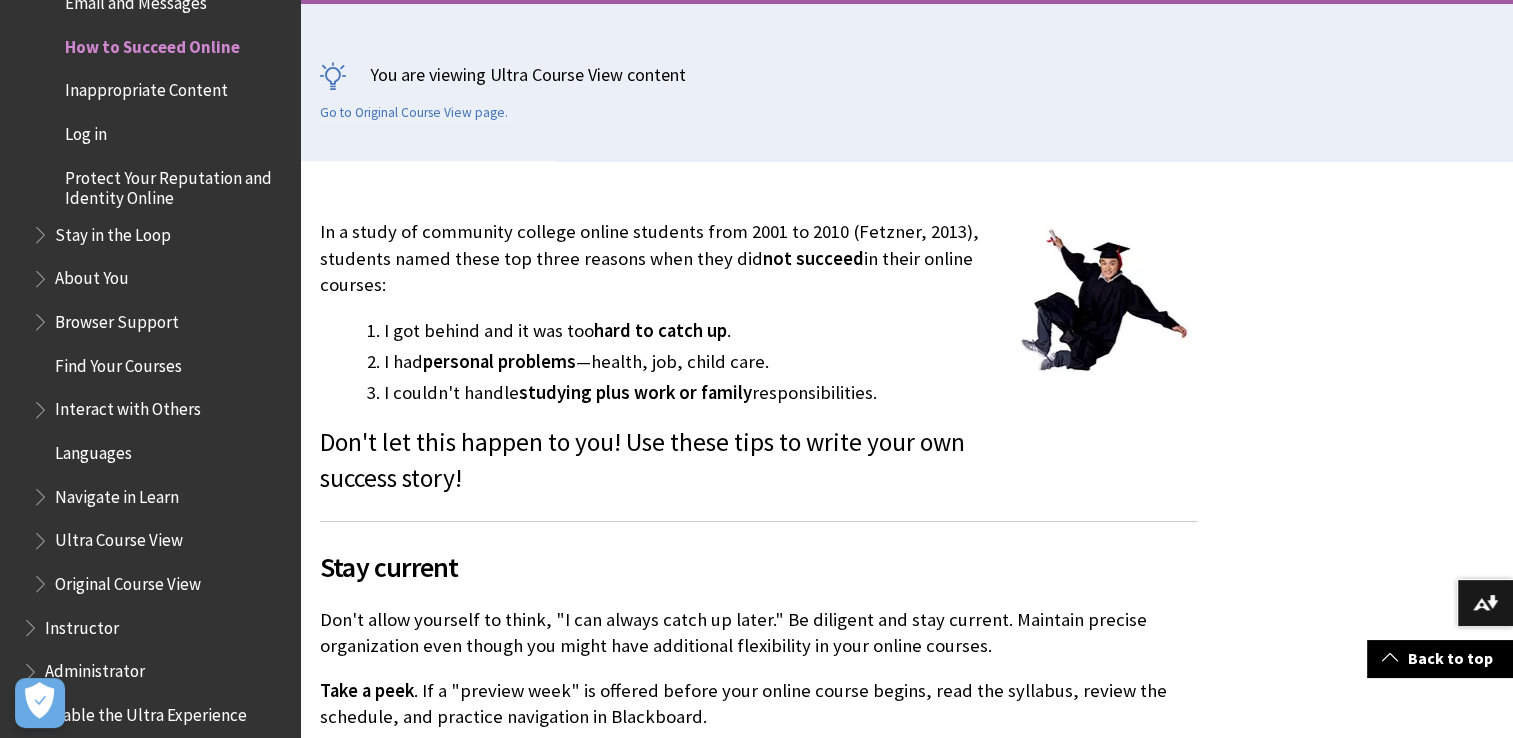 click on "In a study of community college online students from 2001 to 2010 (Fetzner, 2013), students named these top three reasons when they did  not succeed  in their online courses: I got behind and it was too  hard to catch up . I had  personal problems —health, job, child care. I couldn't handle  studying plus work or family  responsibilities. Don't let this happen to you! Use these tips to write your own success story! Stay current Don't allow yourself to think, "I can always catch up later." Be diligent and stay current. Maintain precise organization even though you might have additional flexibility in your online courses. Take a peek Create a master calendar" at bounding box center (758, 1423) 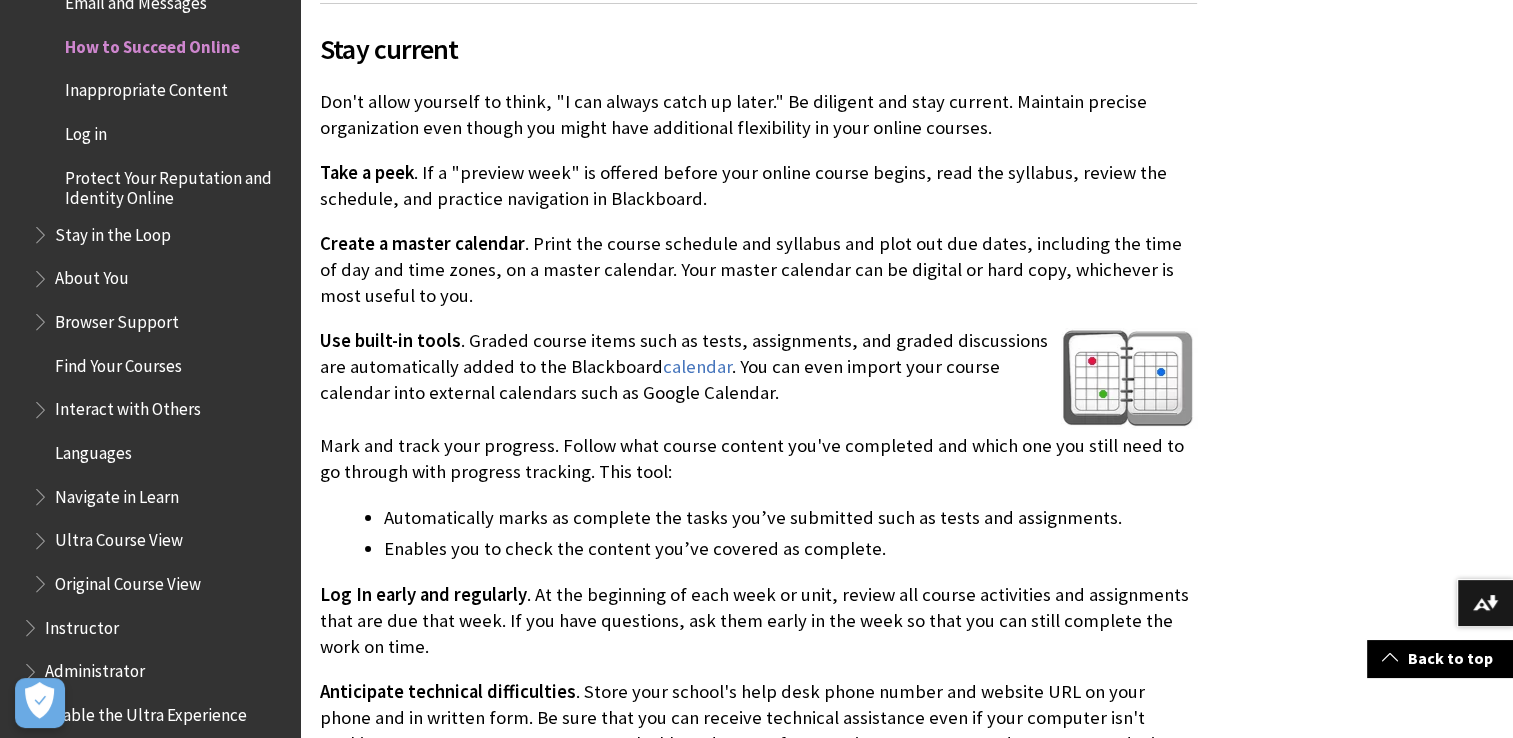 scroll, scrollTop: 937, scrollLeft: 0, axis: vertical 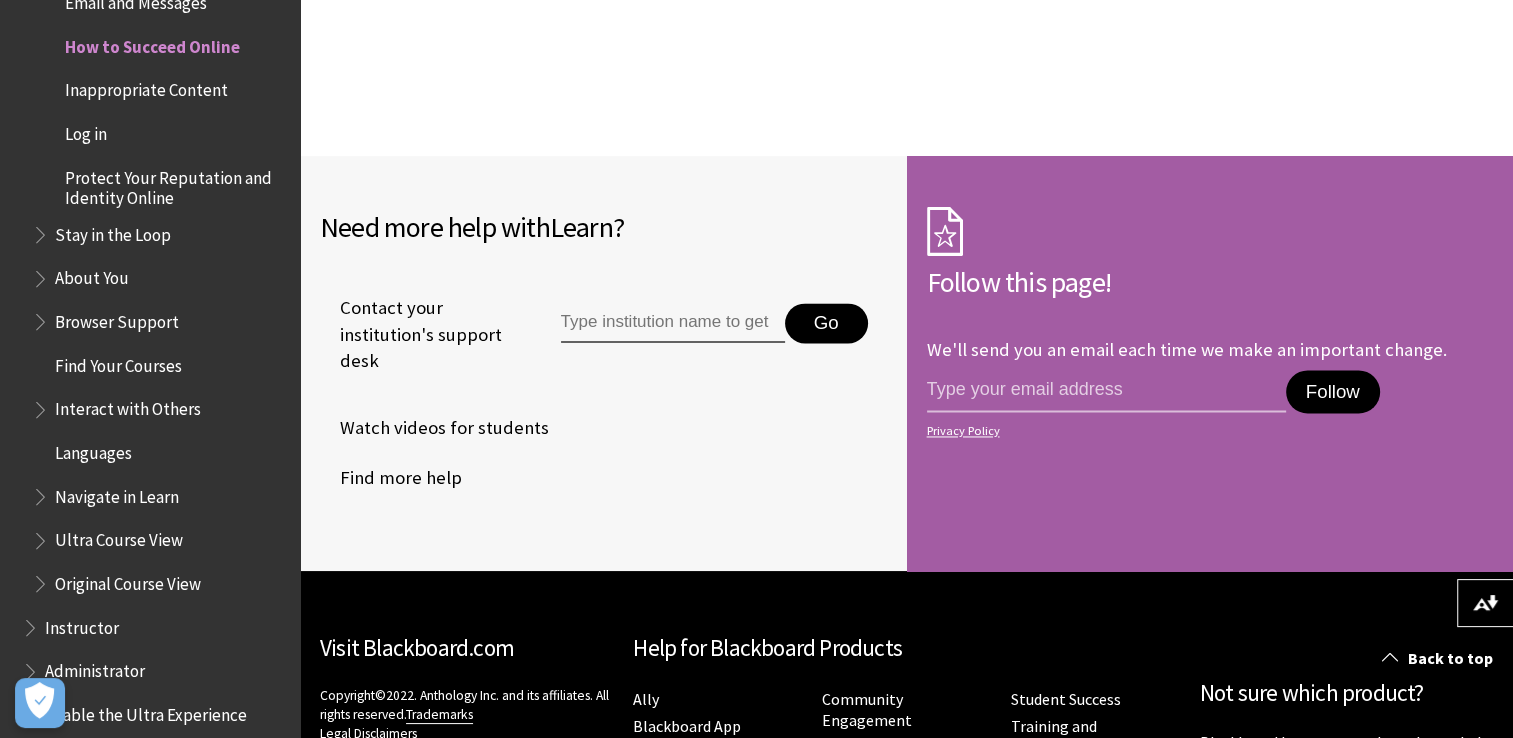 click on "Navigate in Learn" at bounding box center [117, 493] 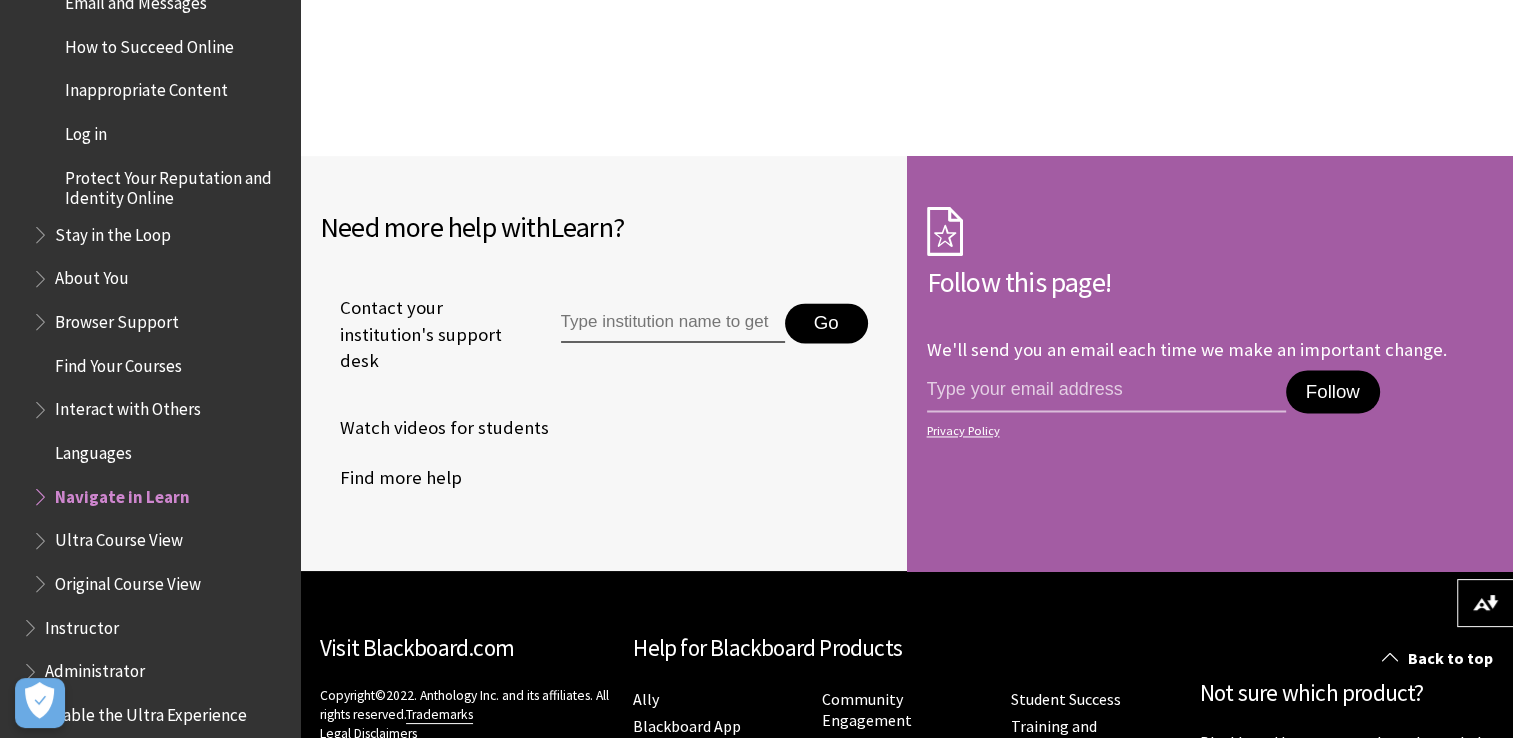 click on "Navigate in Learn" at bounding box center (122, 493) 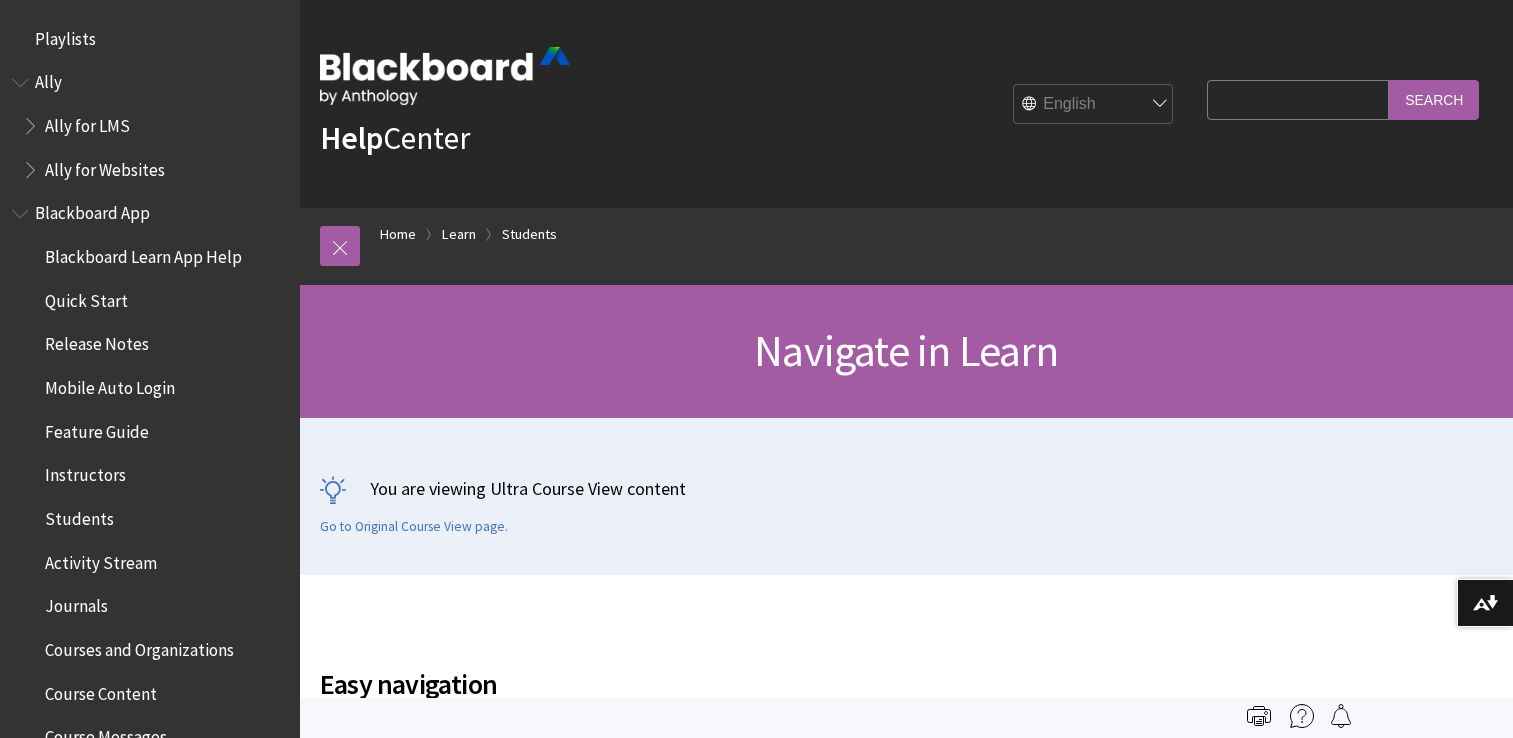 scroll, scrollTop: 0, scrollLeft: 0, axis: both 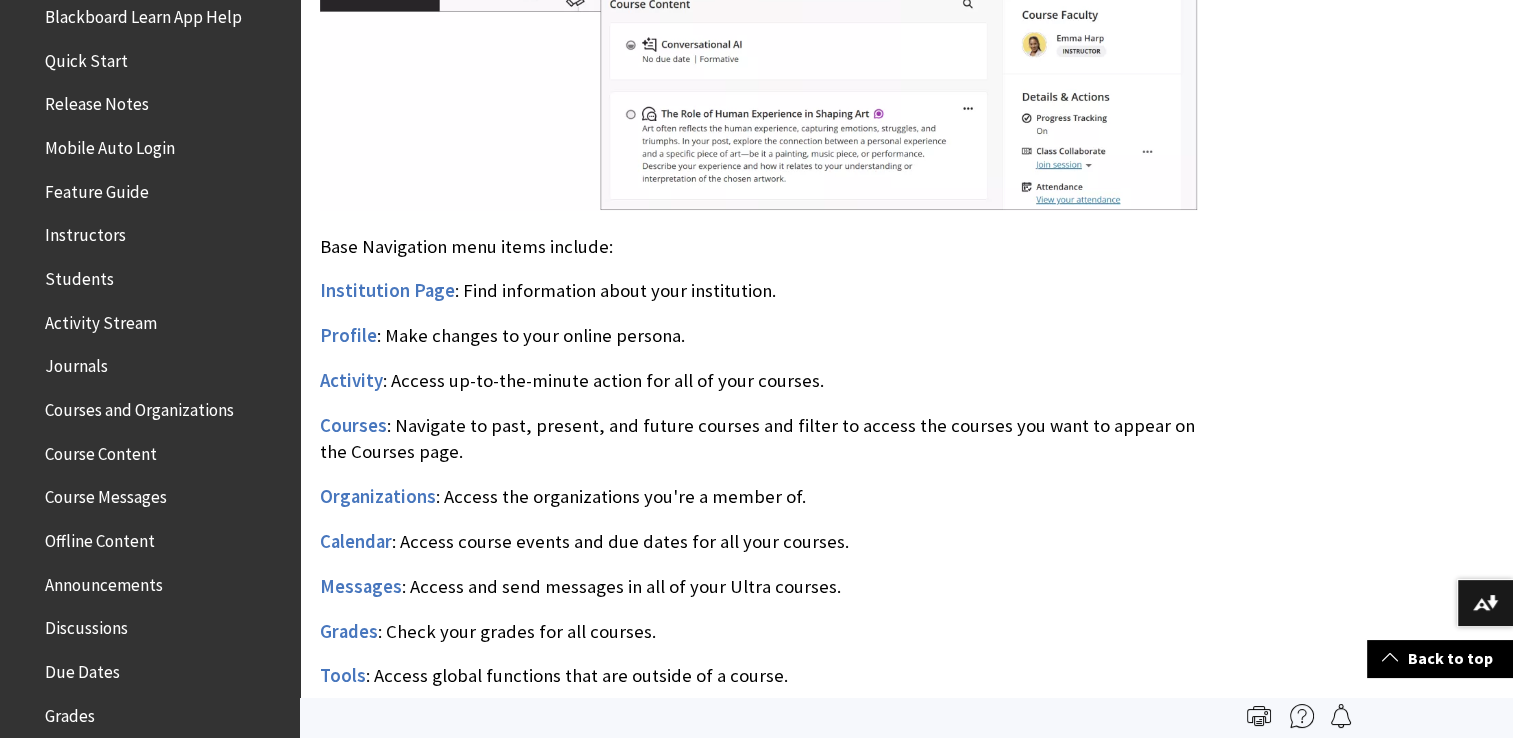 click on "Courses and Organizations" at bounding box center [139, 406] 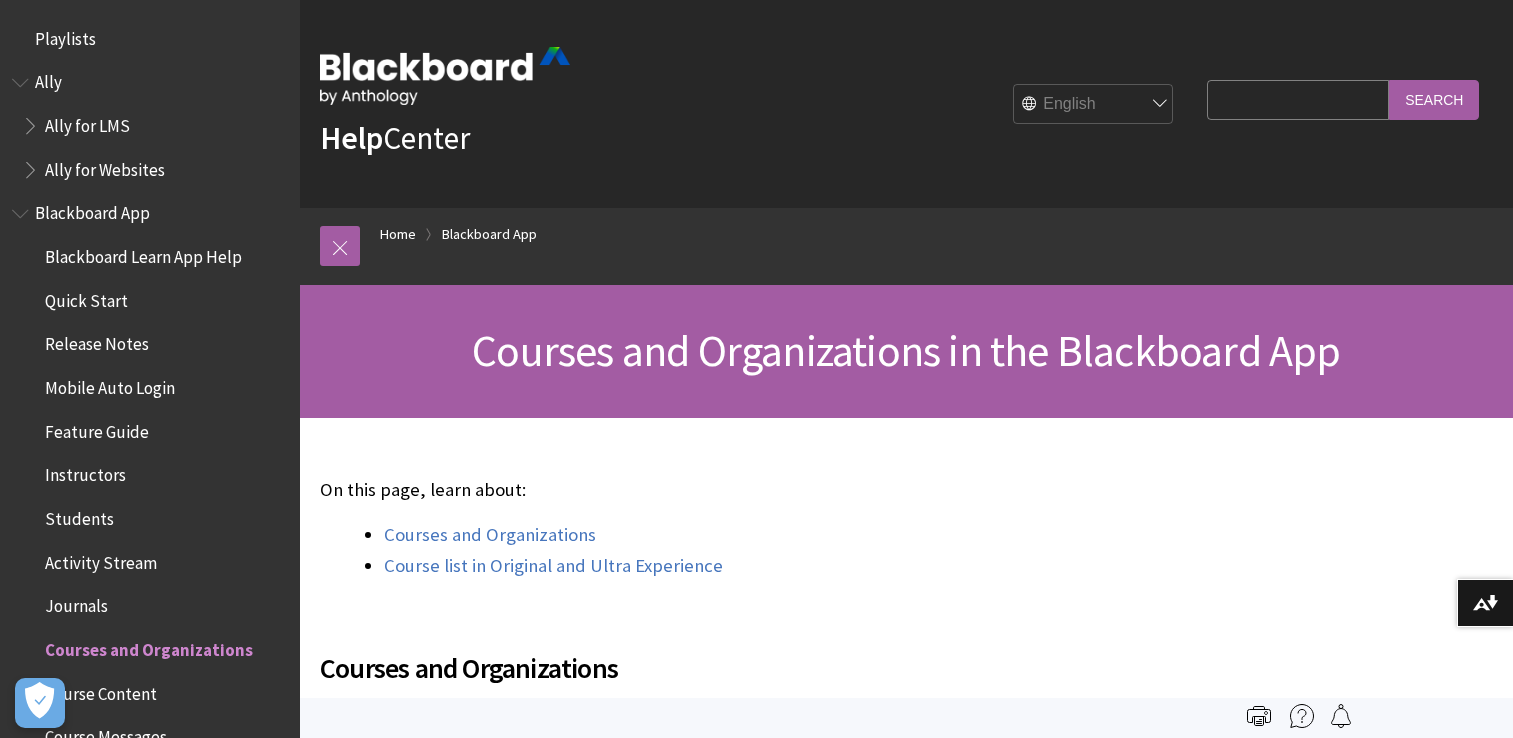 scroll, scrollTop: 0, scrollLeft: 0, axis: both 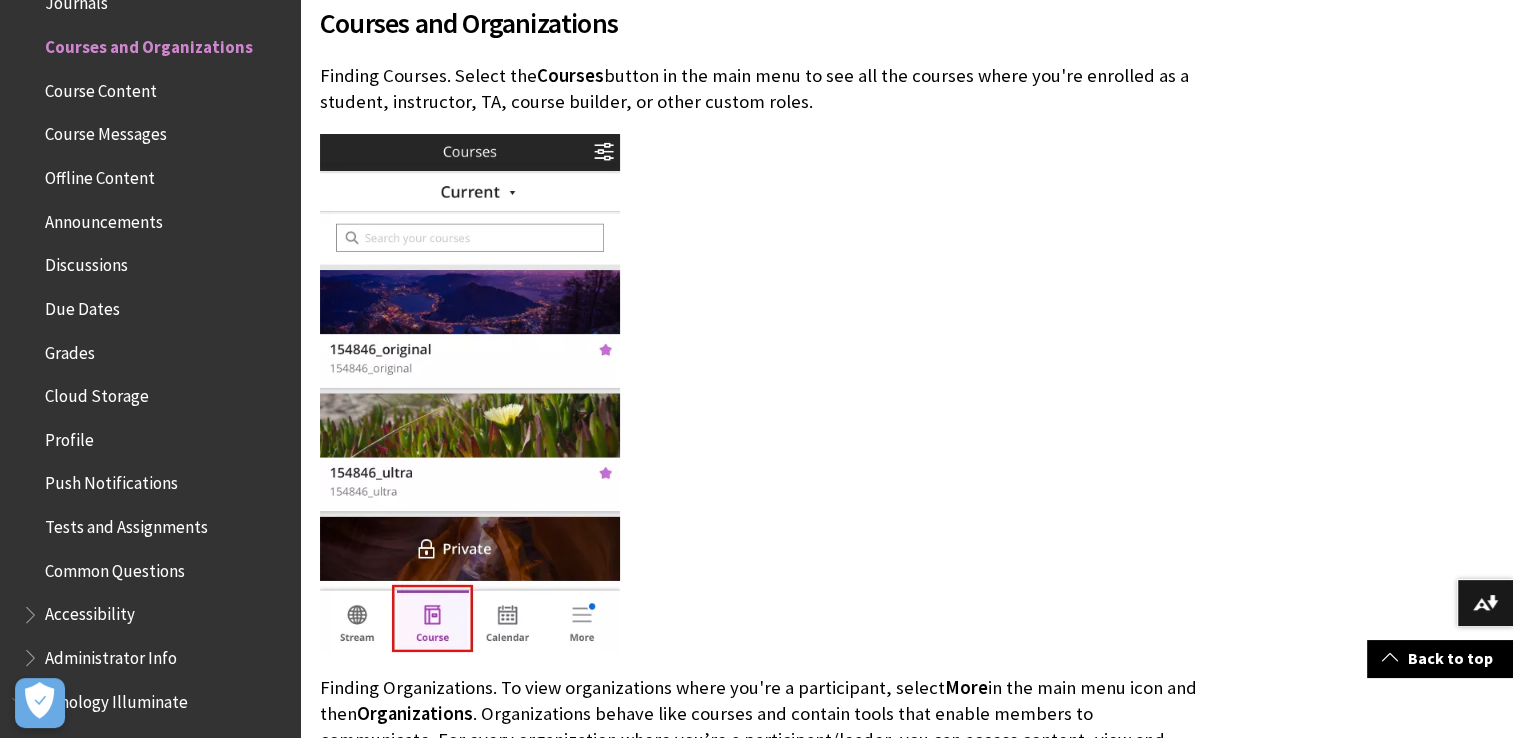 click at bounding box center (470, 393) 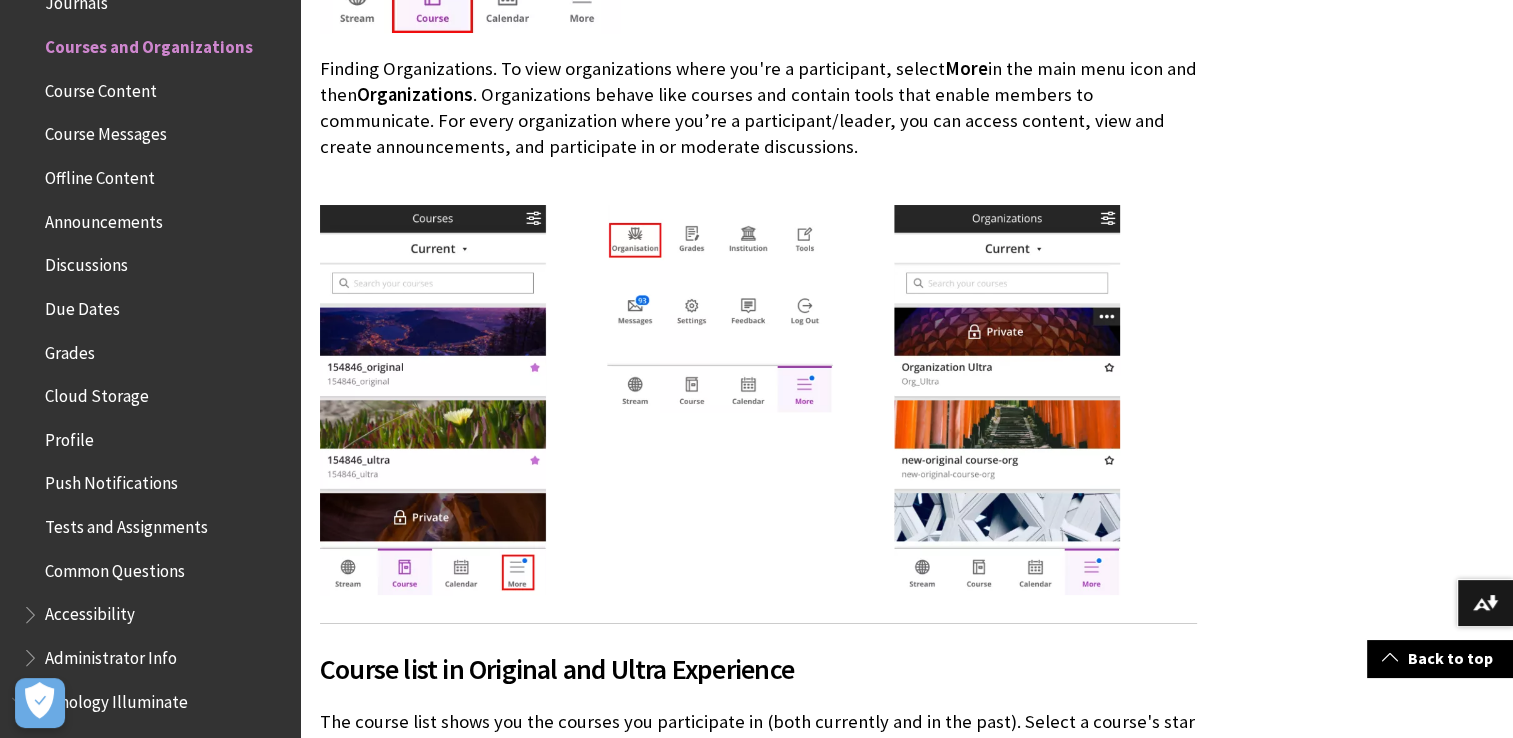 scroll, scrollTop: 1269, scrollLeft: 0, axis: vertical 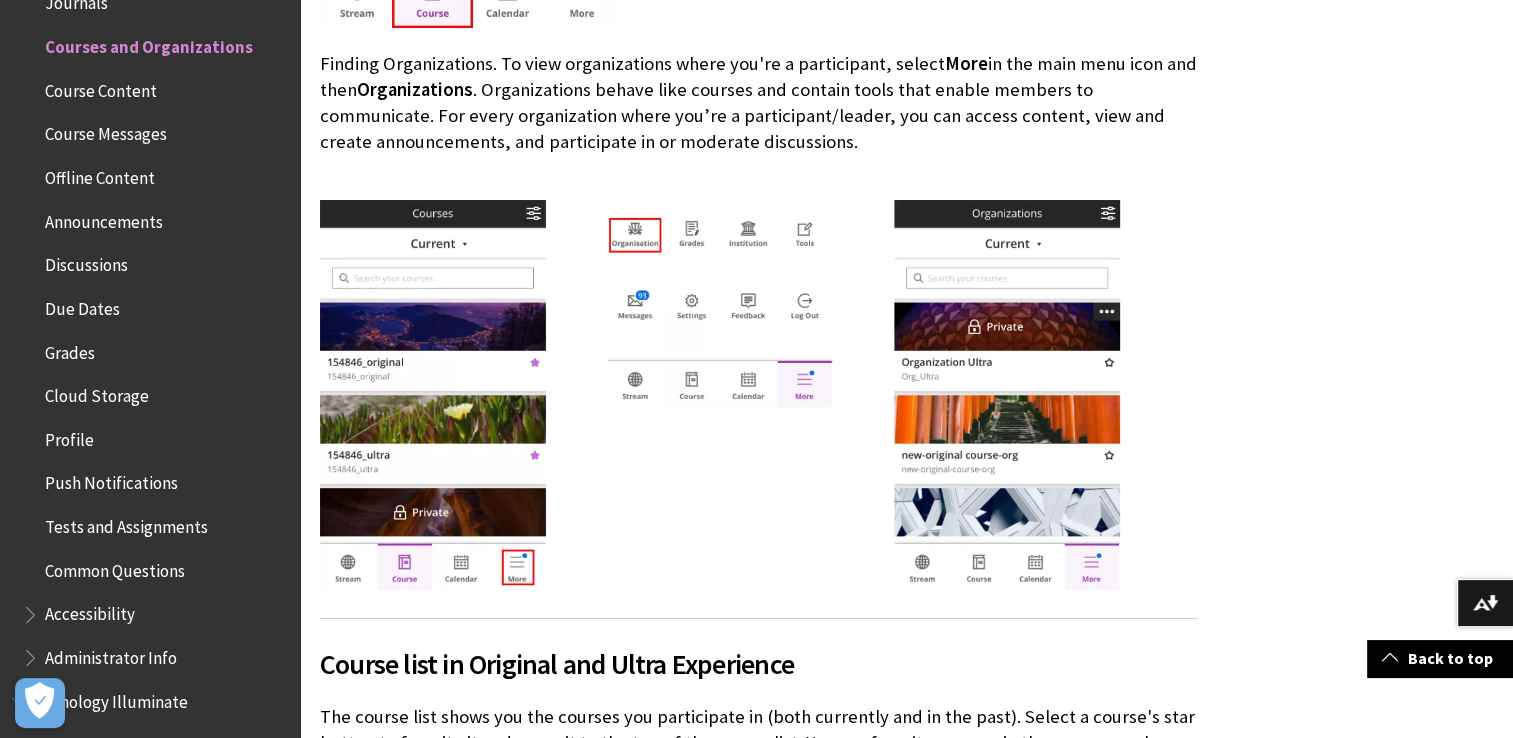 click on "Tests and Assignments" at bounding box center (126, 523) 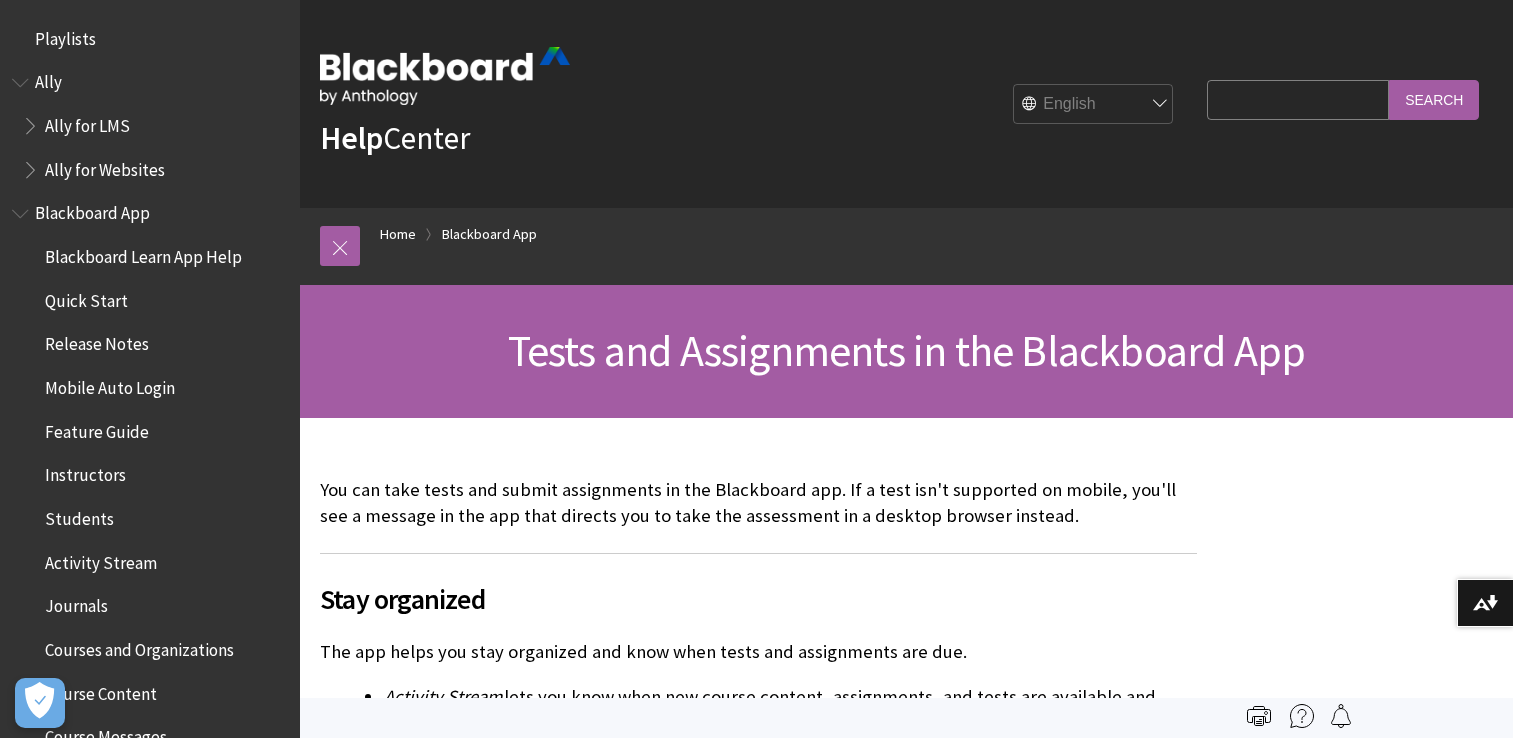 scroll, scrollTop: 0, scrollLeft: 0, axis: both 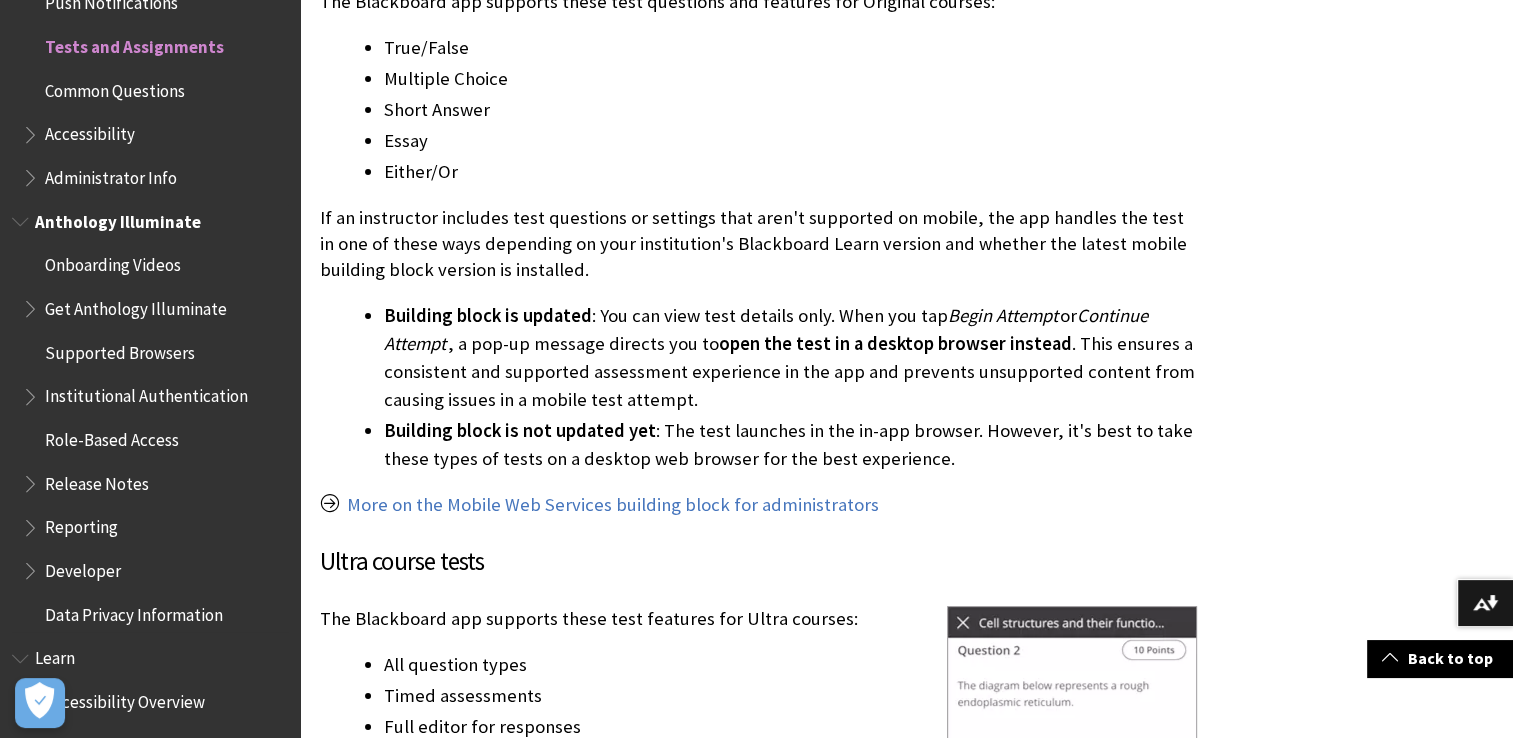 click on "Onboarding Videos" at bounding box center (155, 266) 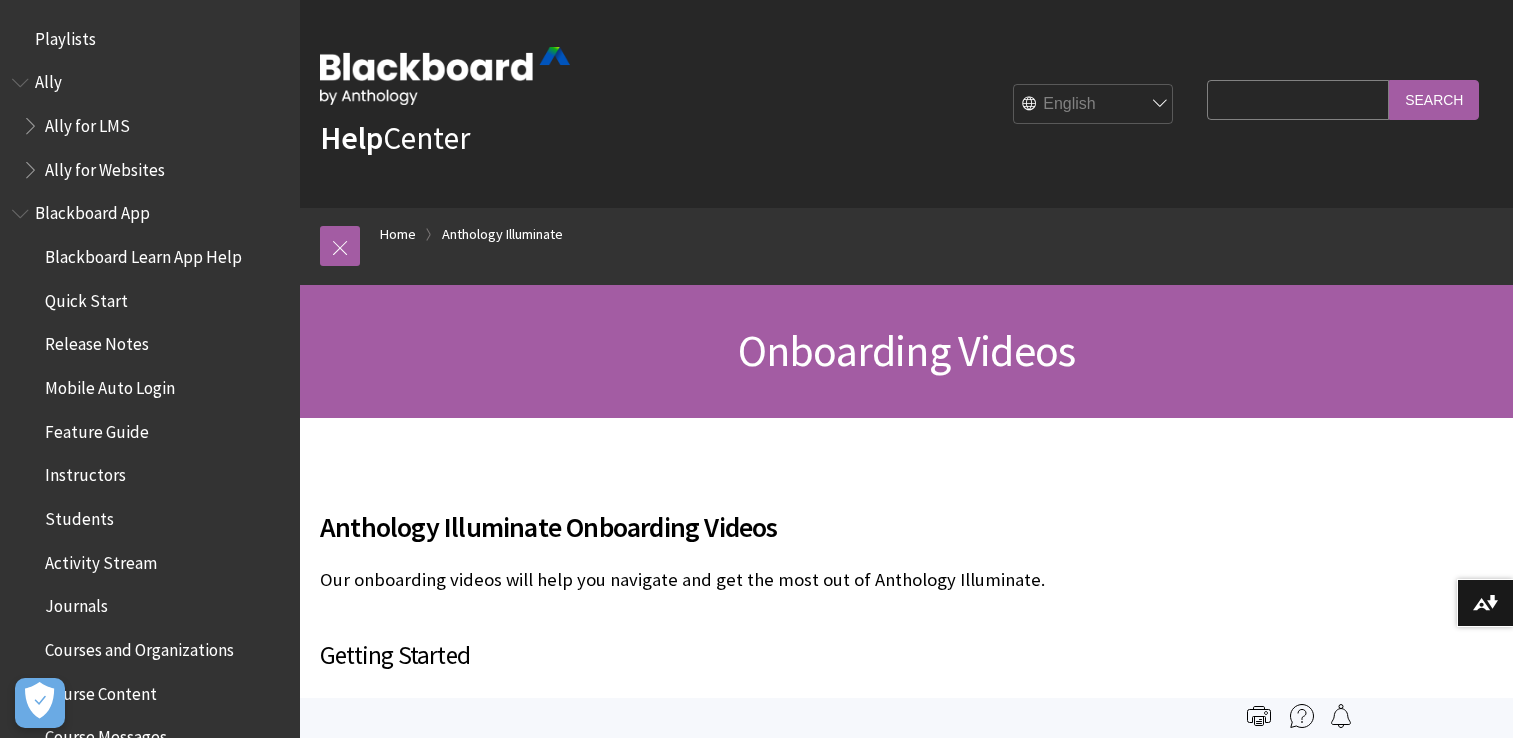 scroll, scrollTop: 0, scrollLeft: 0, axis: both 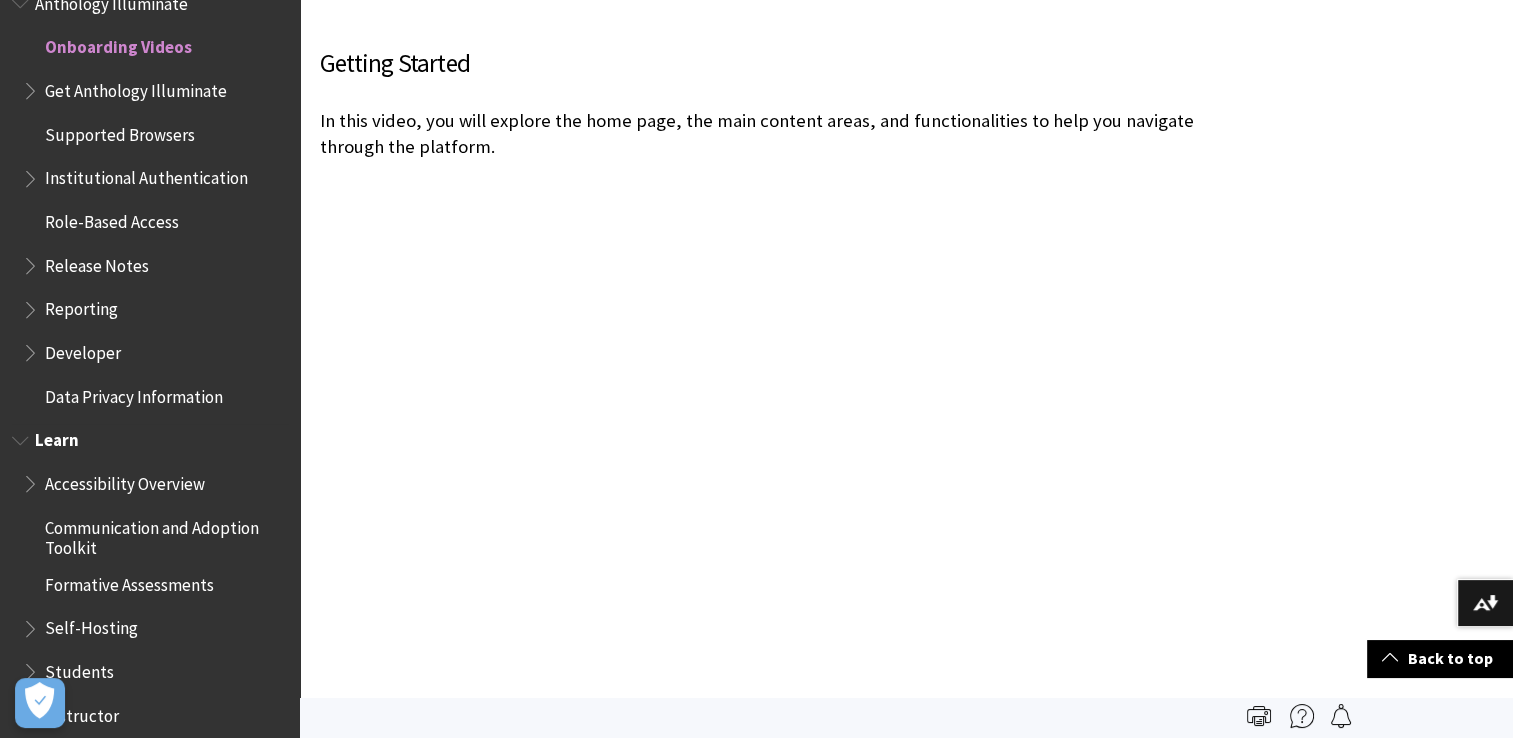 click on "Formative Assessments" at bounding box center [129, 581] 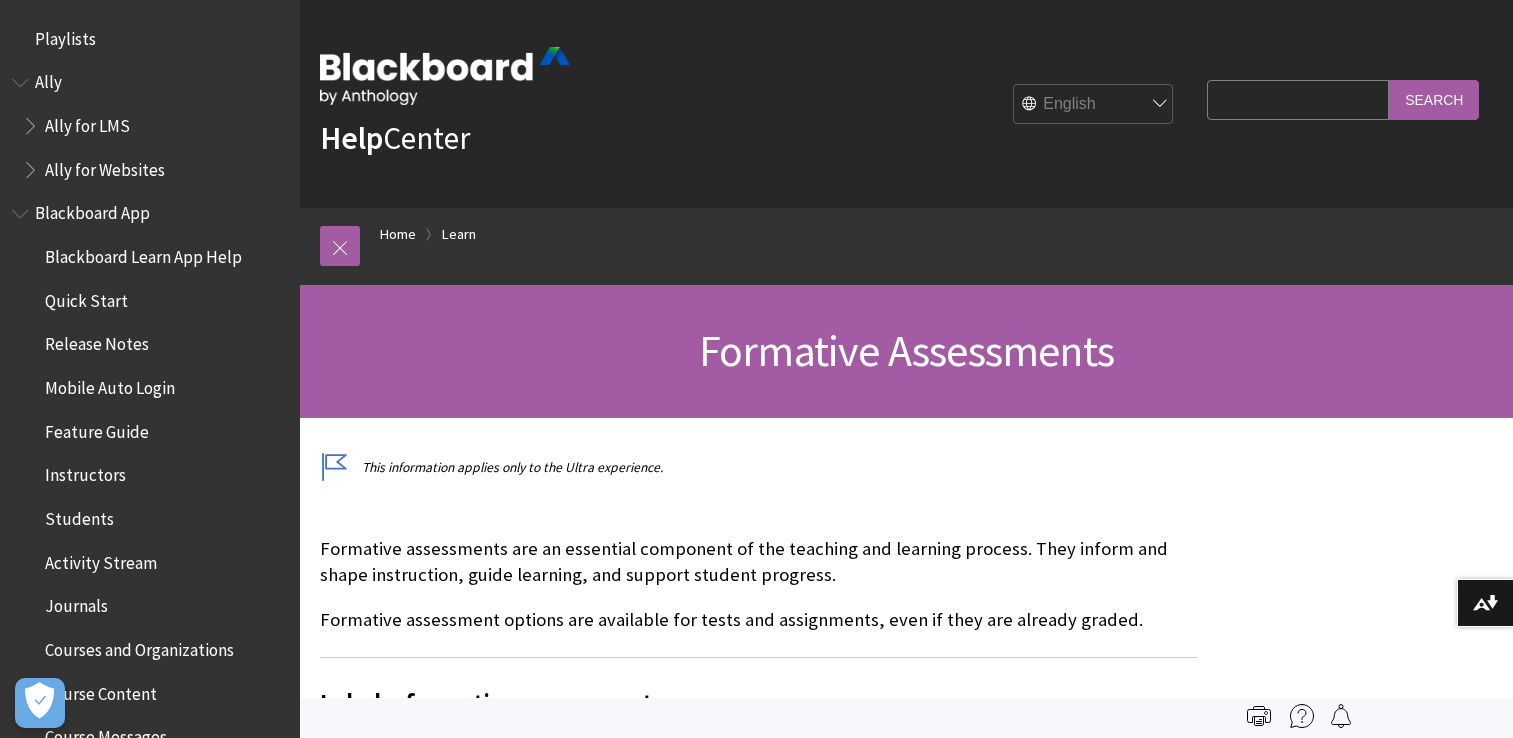 scroll, scrollTop: 0, scrollLeft: 0, axis: both 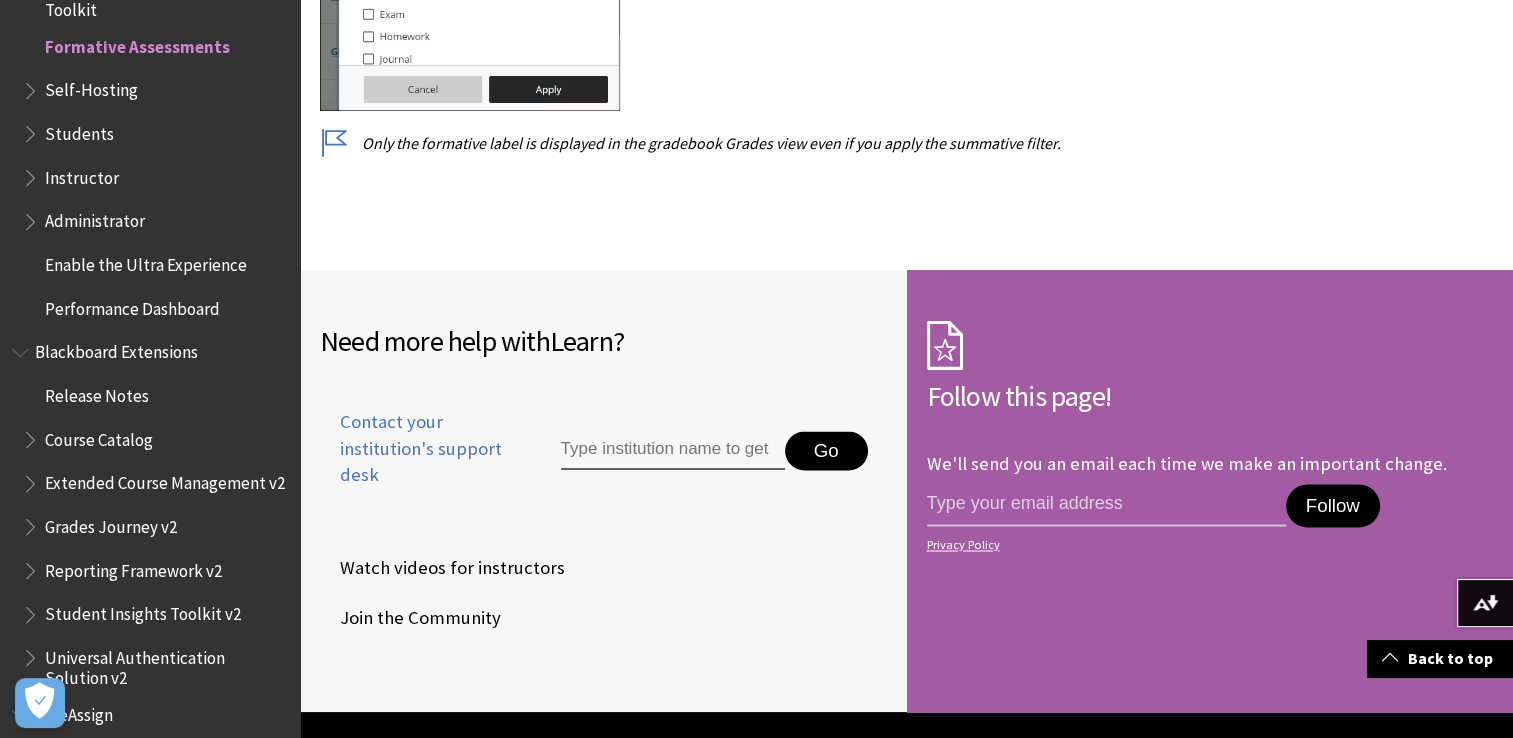 click on "Self-Hosting" at bounding box center [155, 91] 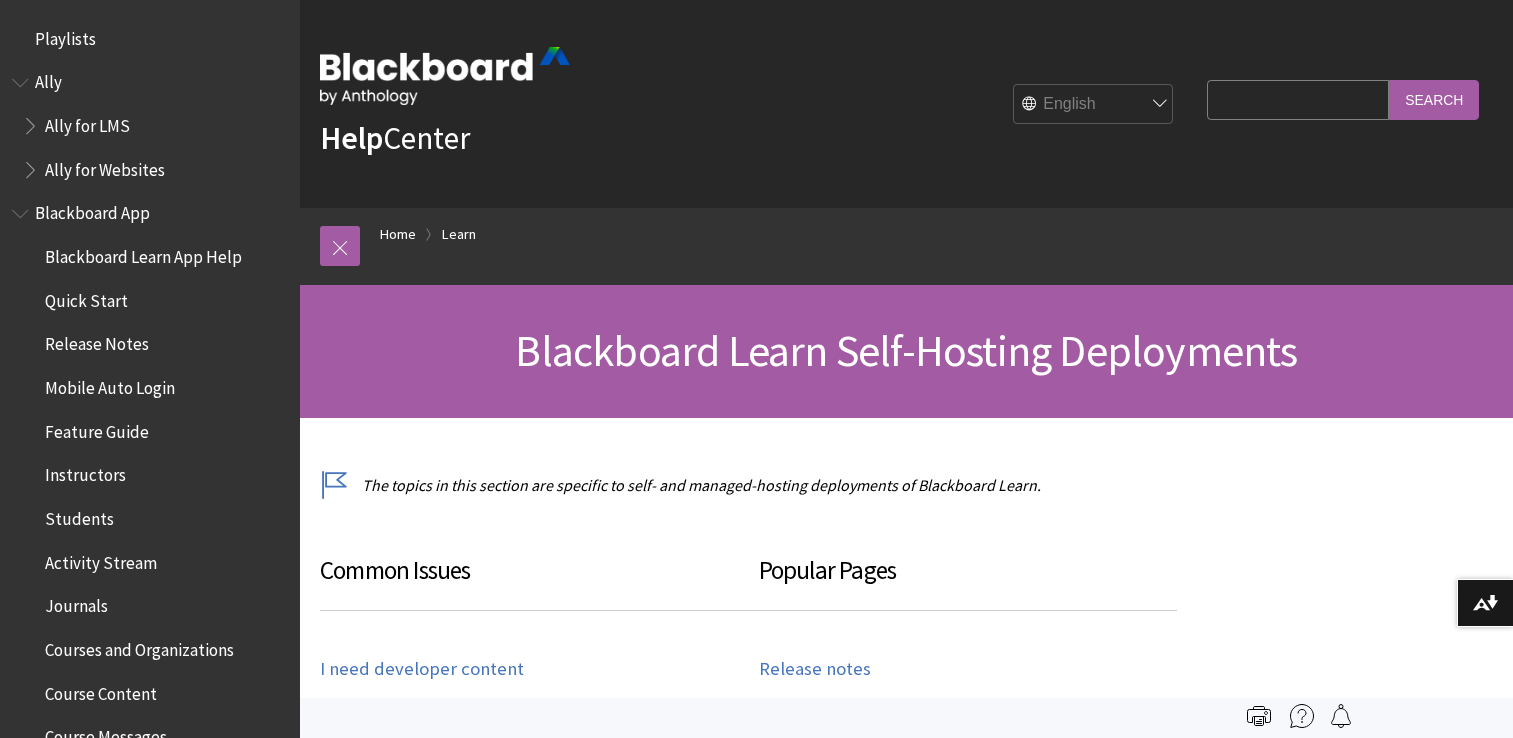 scroll, scrollTop: 0, scrollLeft: 0, axis: both 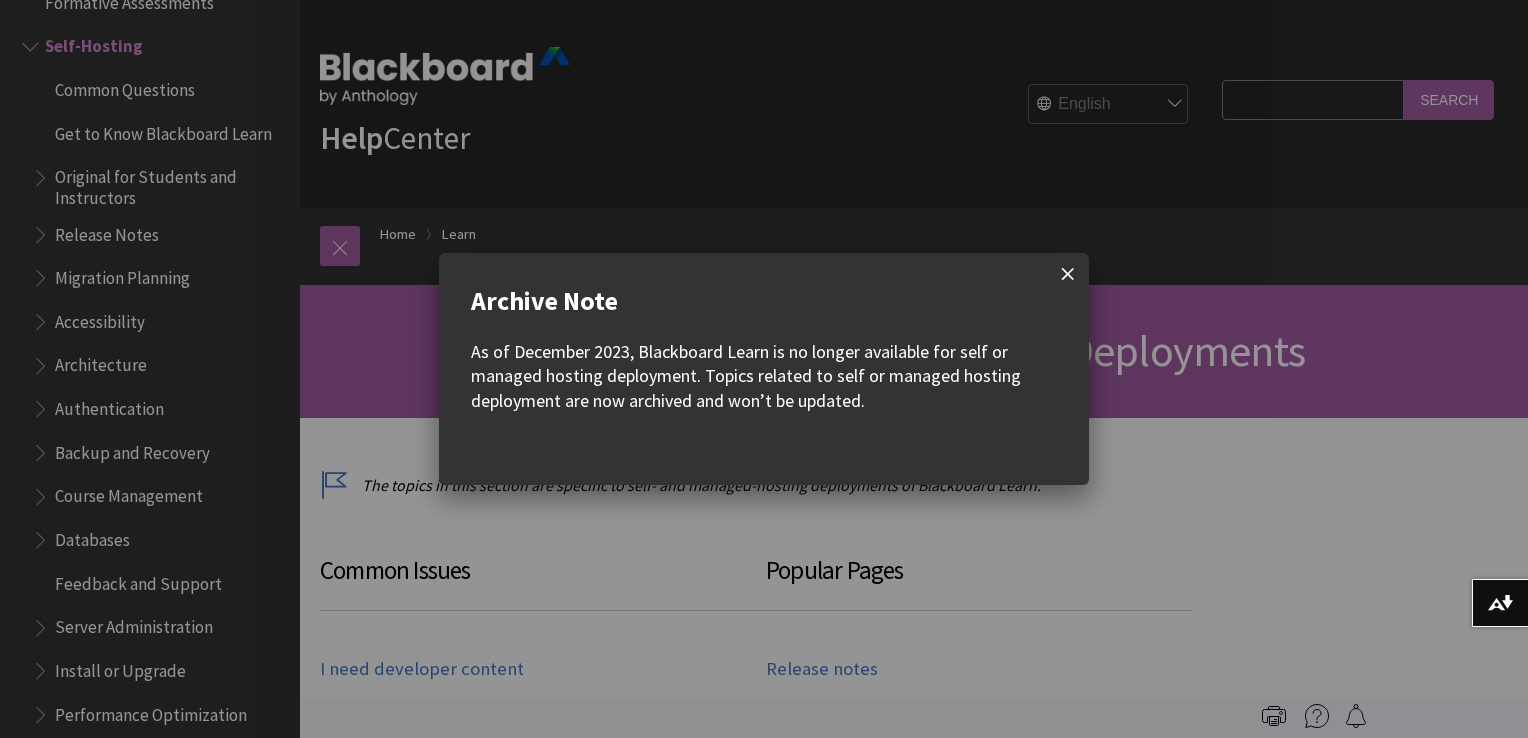 click at bounding box center (1068, 274) 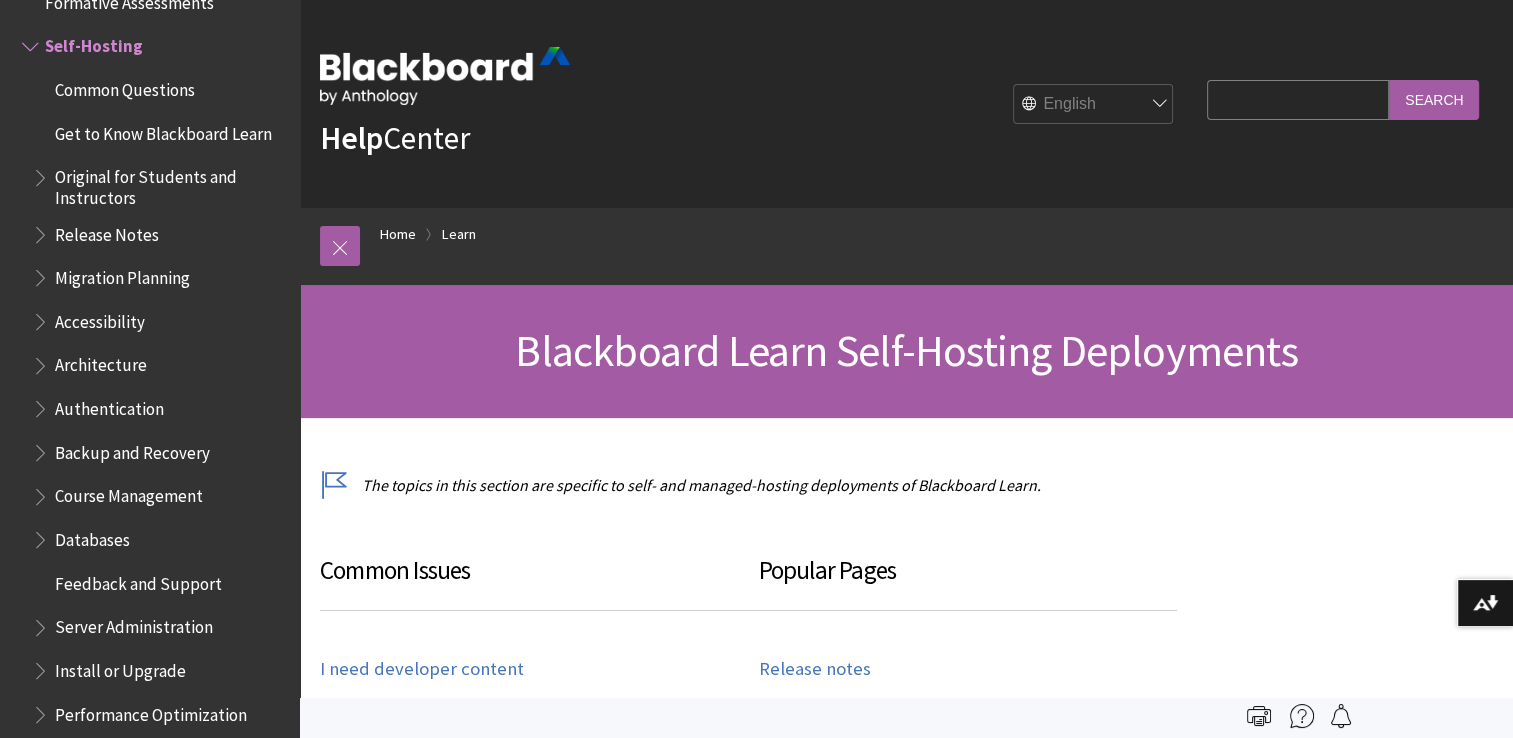 click on "Common Questions" at bounding box center [125, 86] 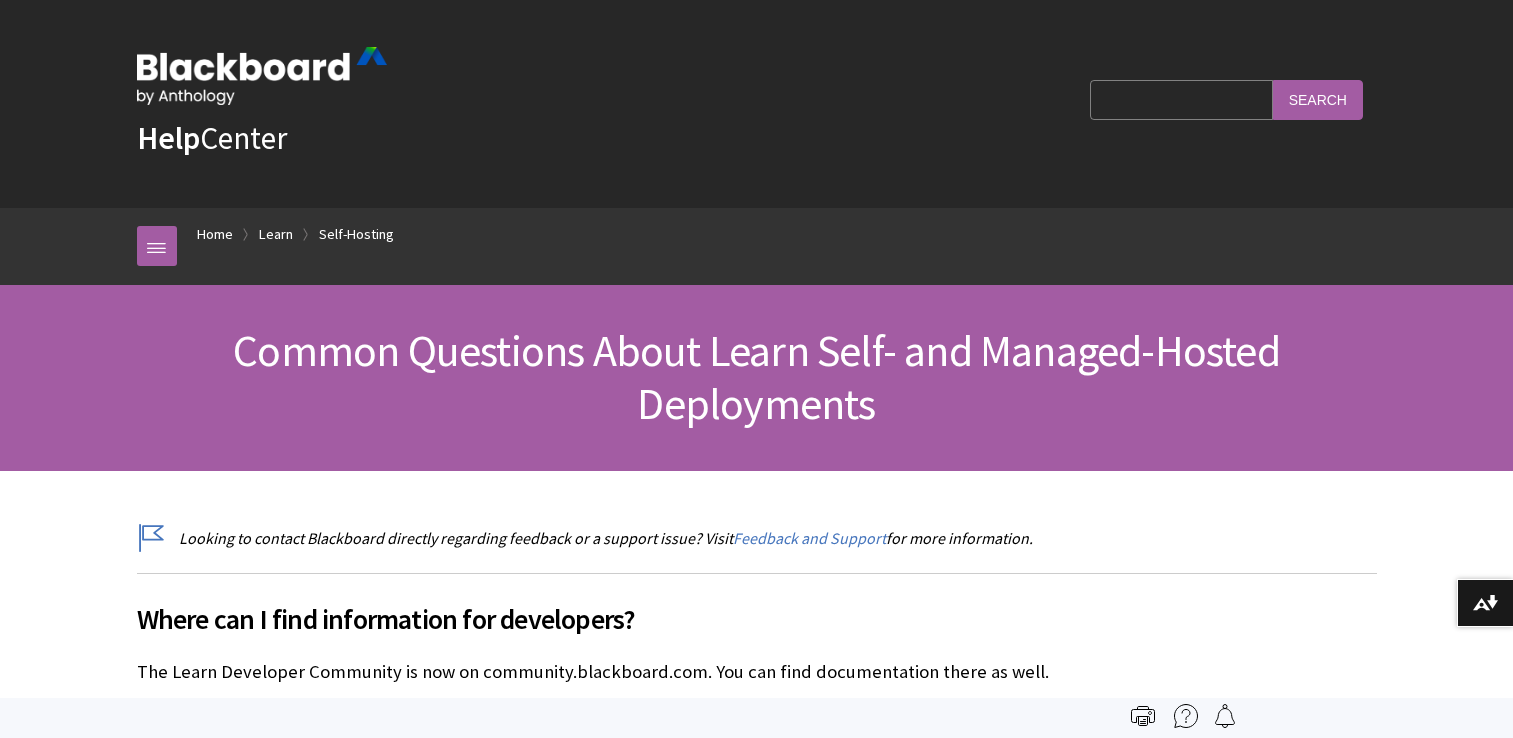 scroll, scrollTop: 0, scrollLeft: 0, axis: both 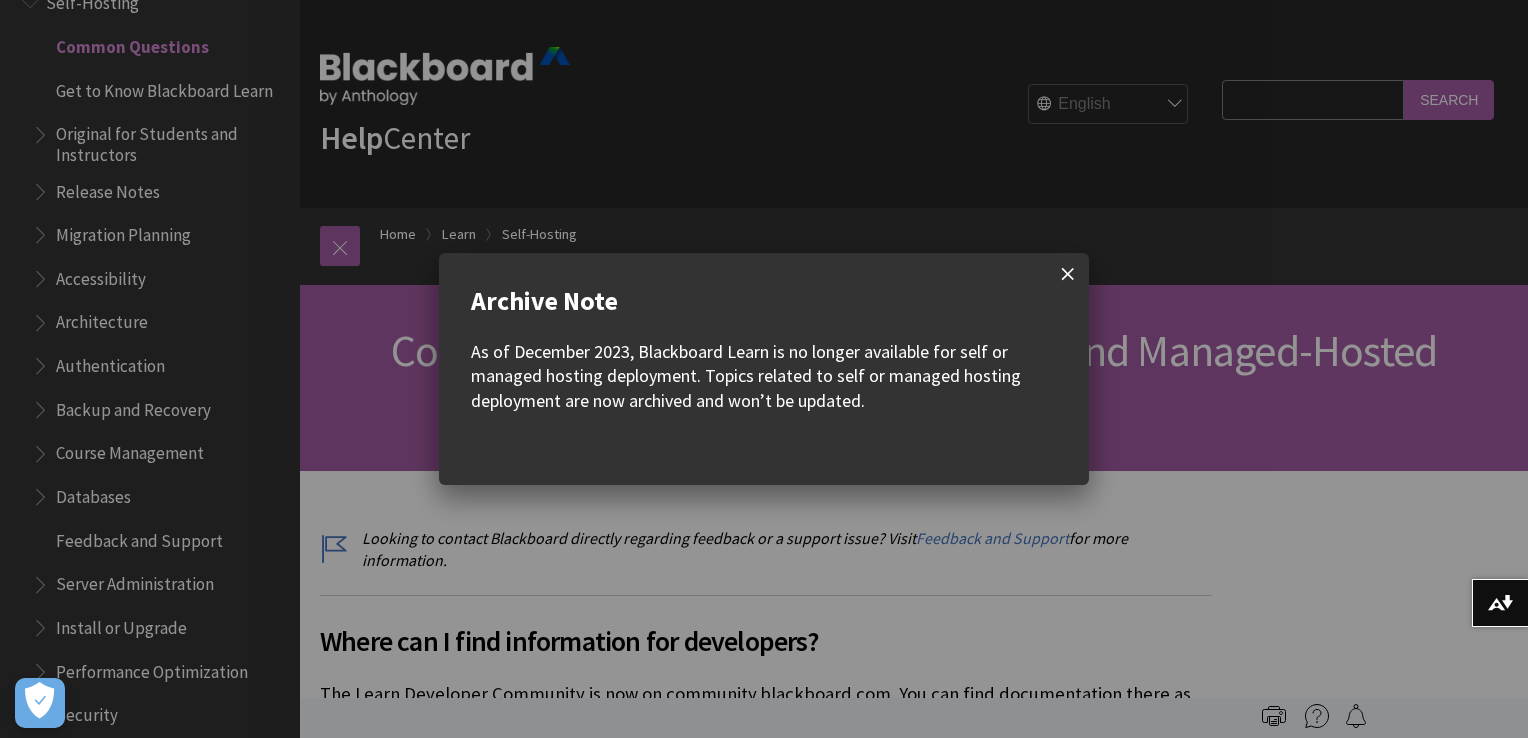 click at bounding box center (1068, 274) 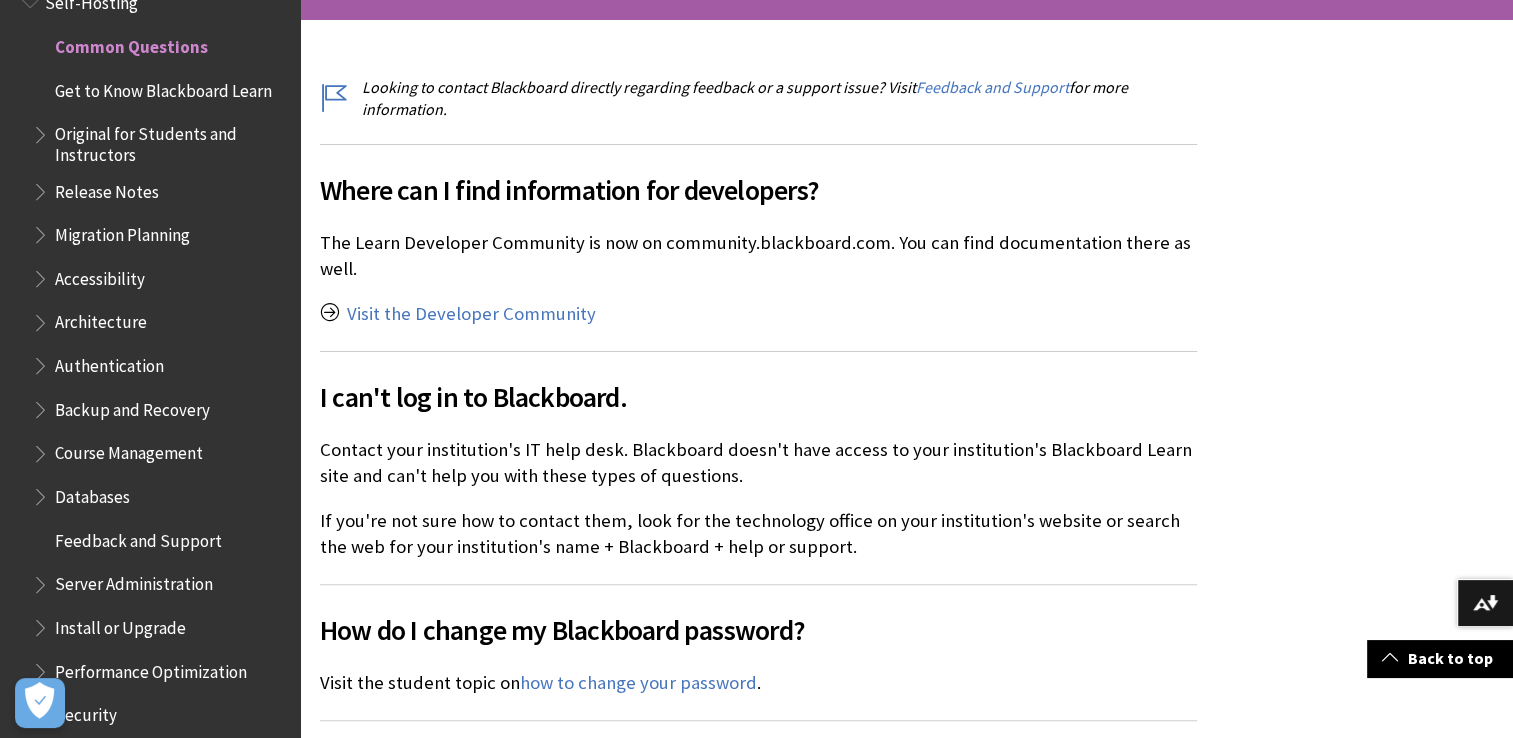 scroll, scrollTop: 460, scrollLeft: 0, axis: vertical 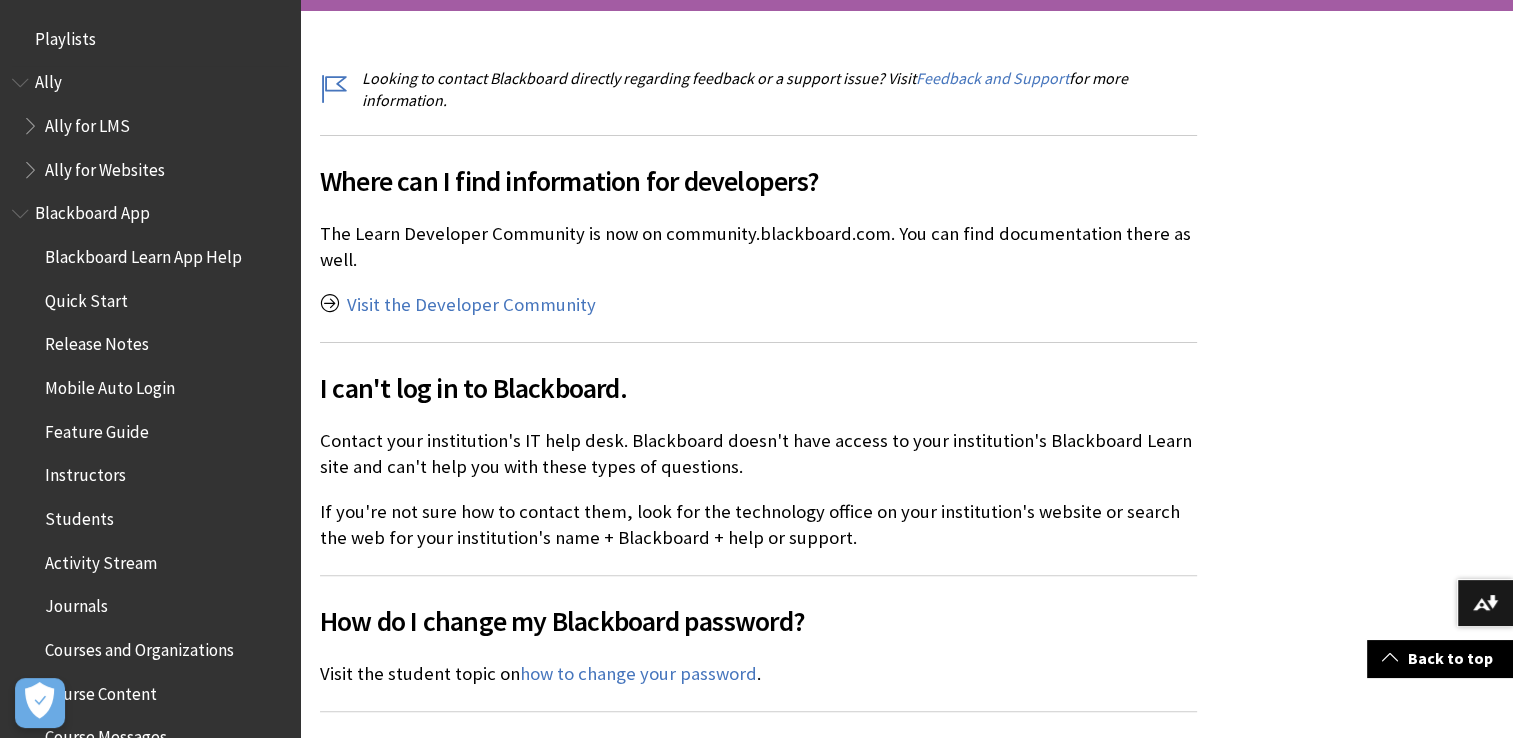 click on "Ally for LMS" at bounding box center [87, 122] 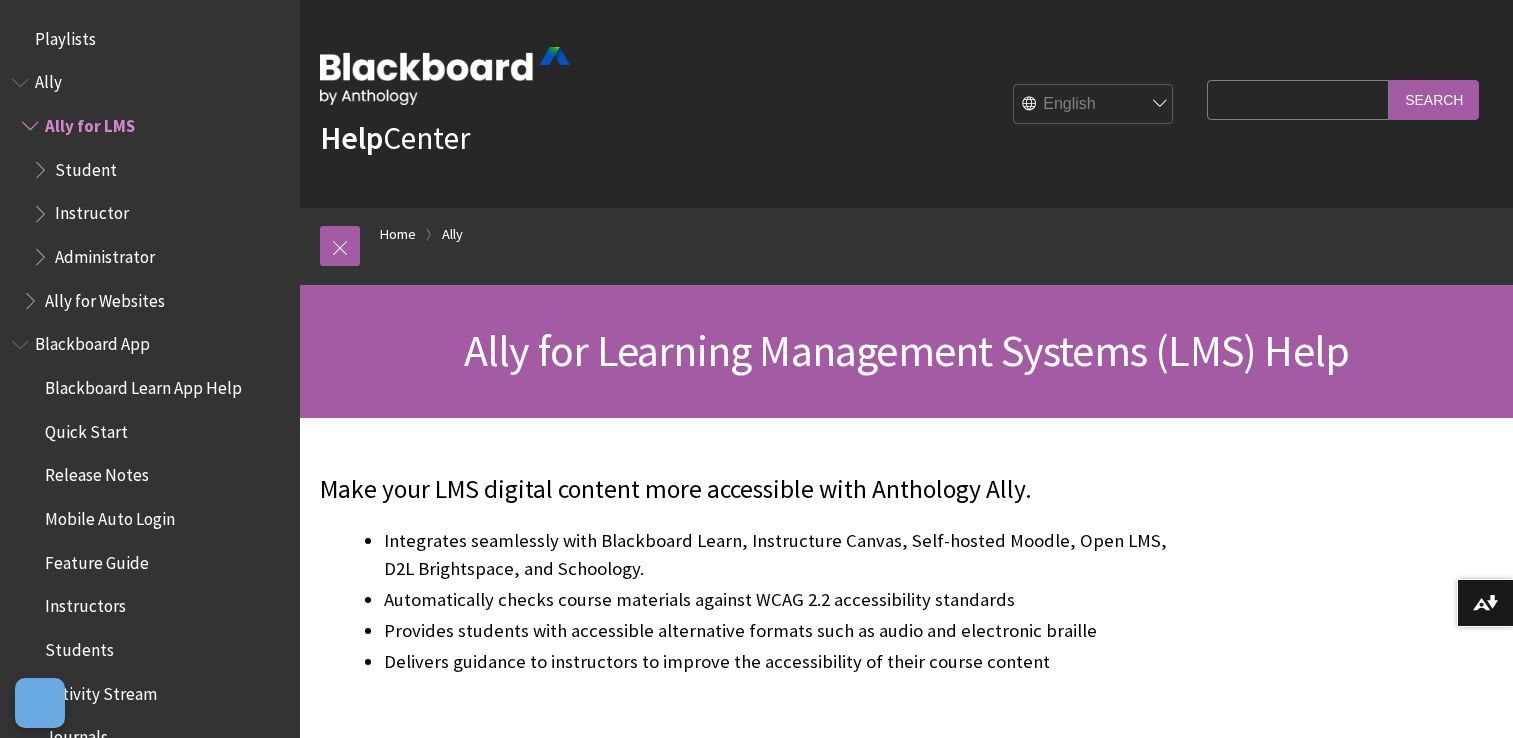 scroll, scrollTop: 0, scrollLeft: 0, axis: both 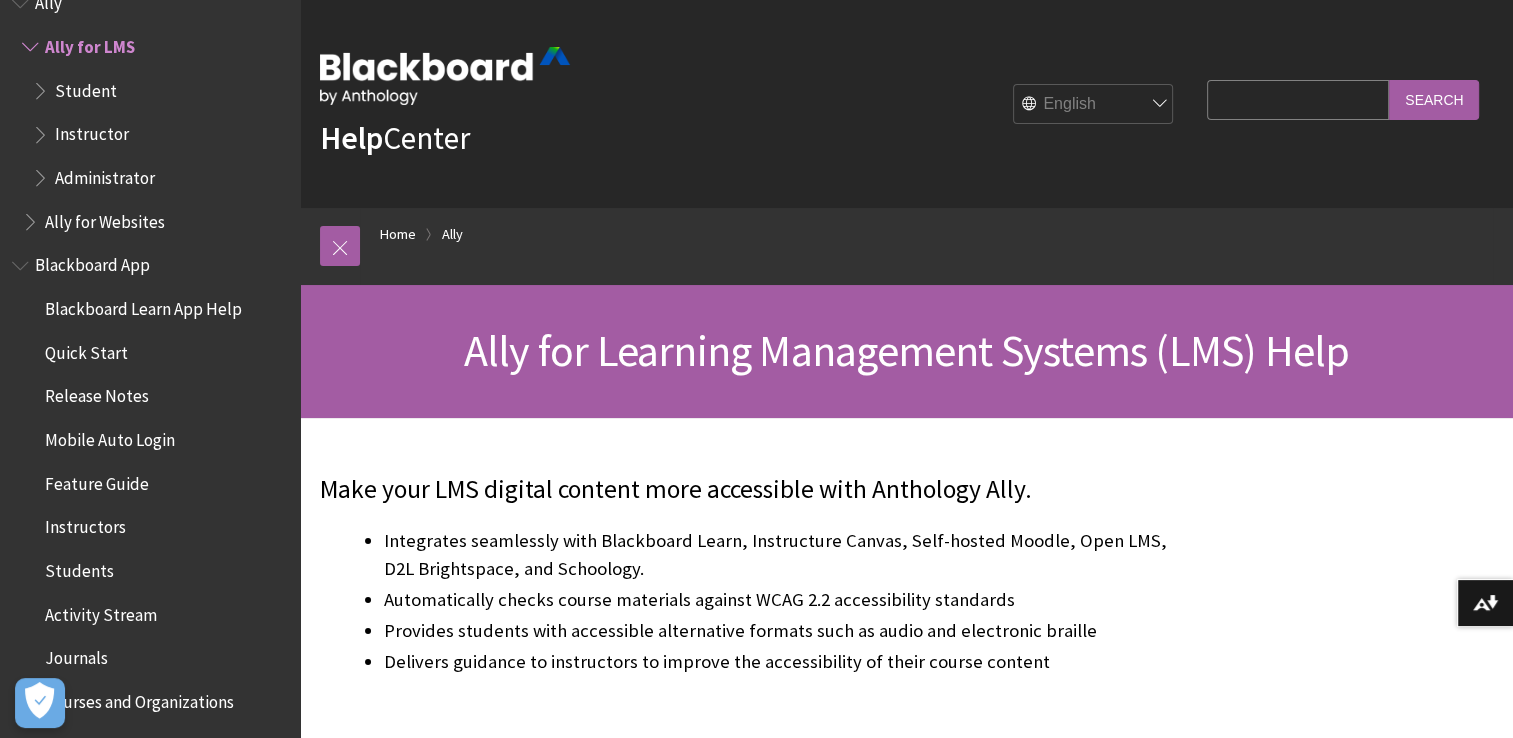 click on "Make your LMS digital content more accessible with Anthology Ally." at bounding box center (758, 490) 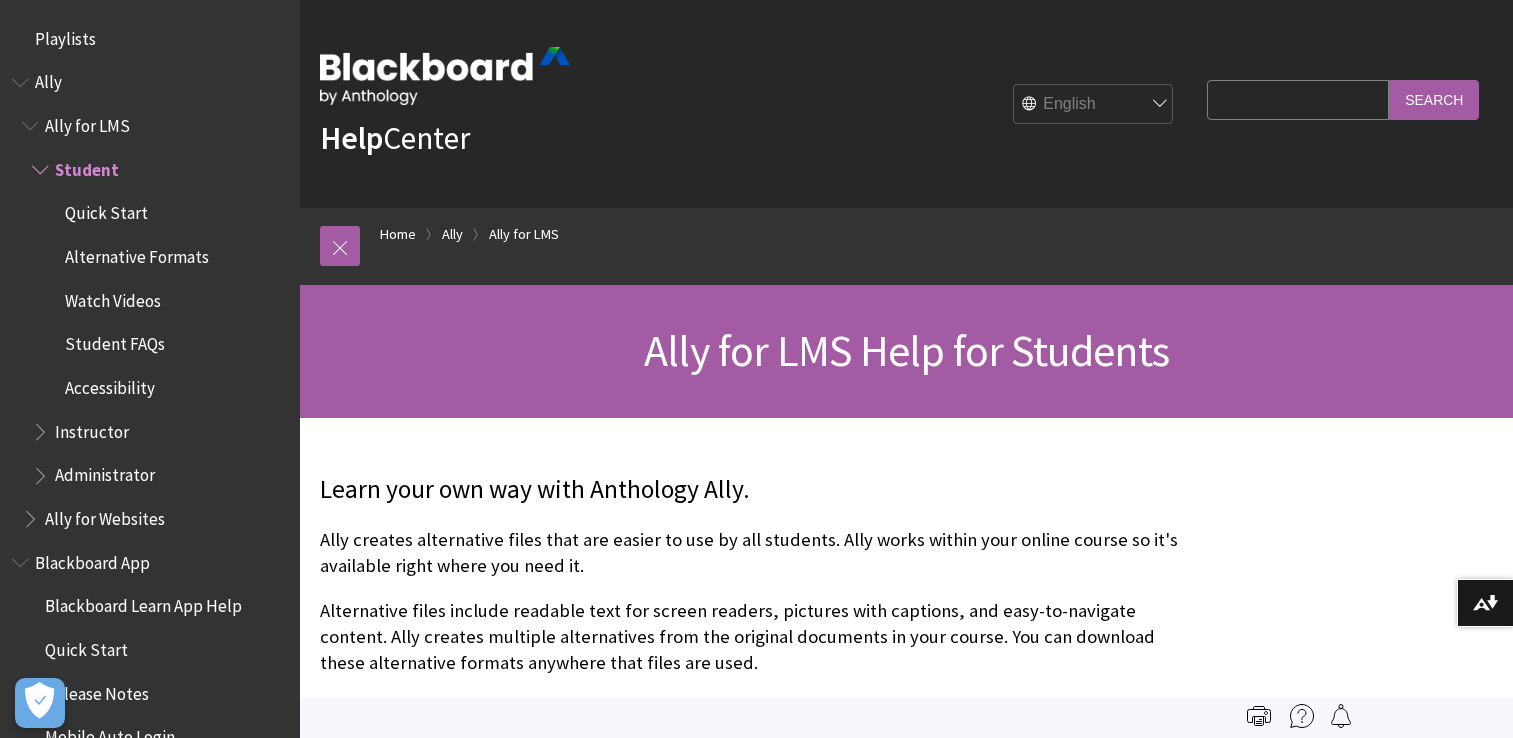scroll, scrollTop: 0, scrollLeft: 0, axis: both 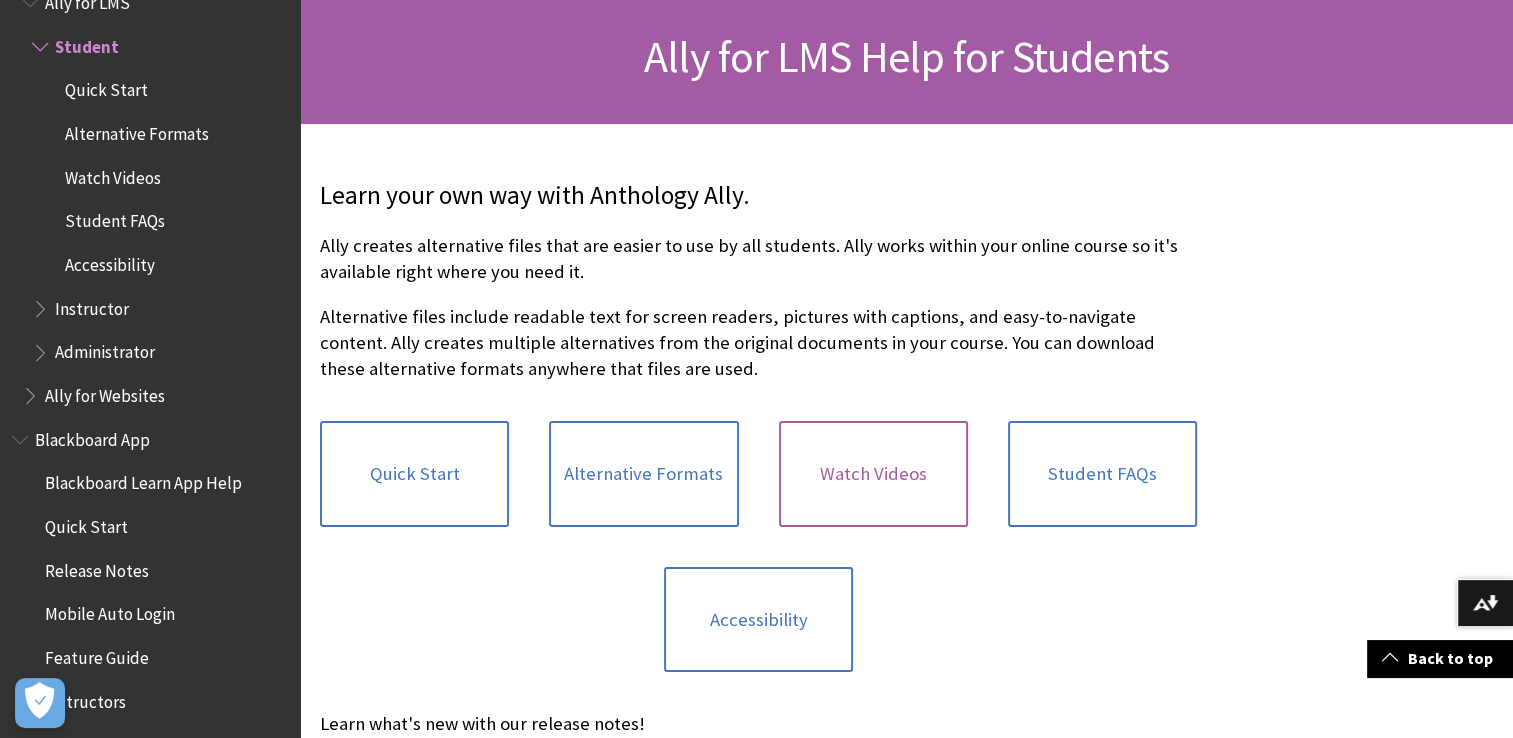 click on "Watch Videos" at bounding box center (873, 474) 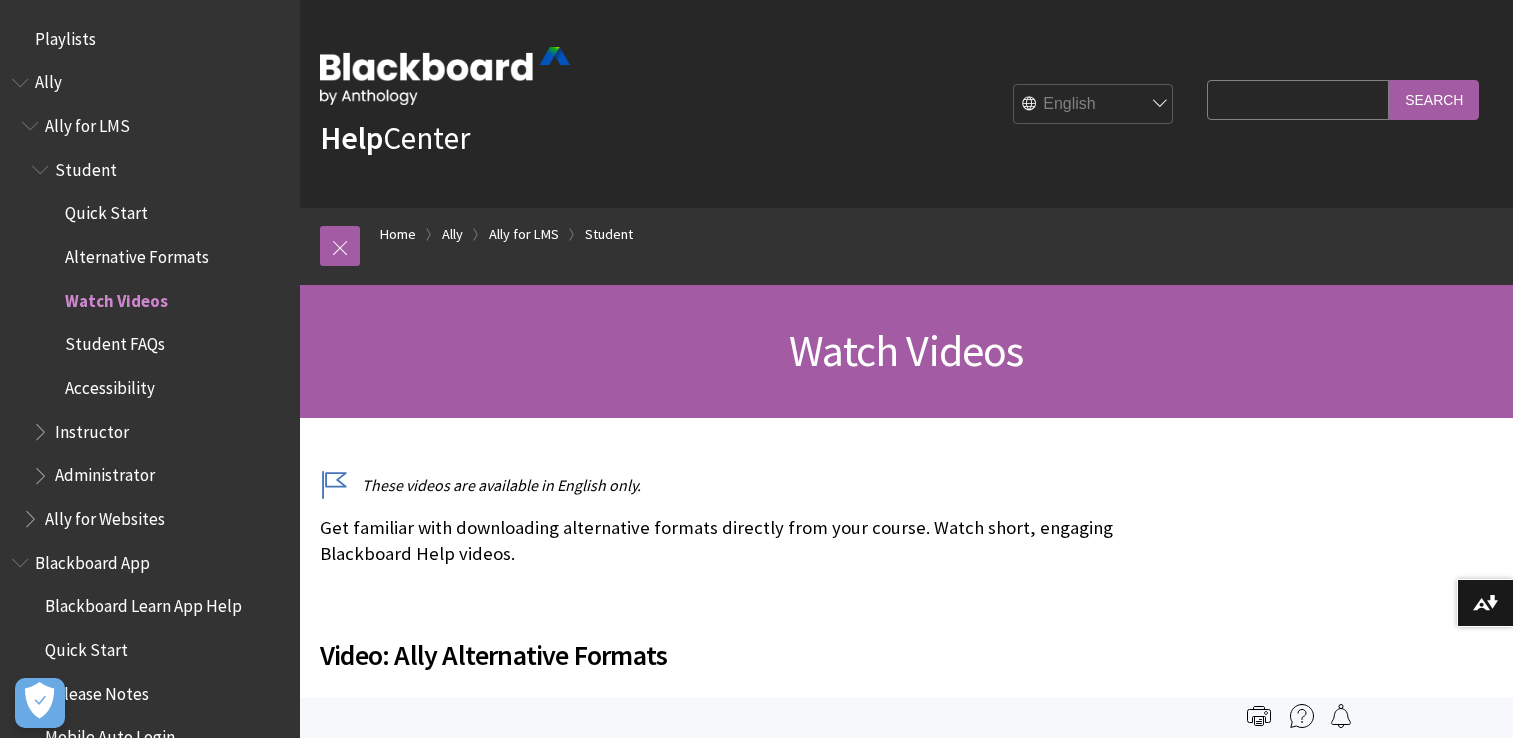 scroll, scrollTop: 0, scrollLeft: 0, axis: both 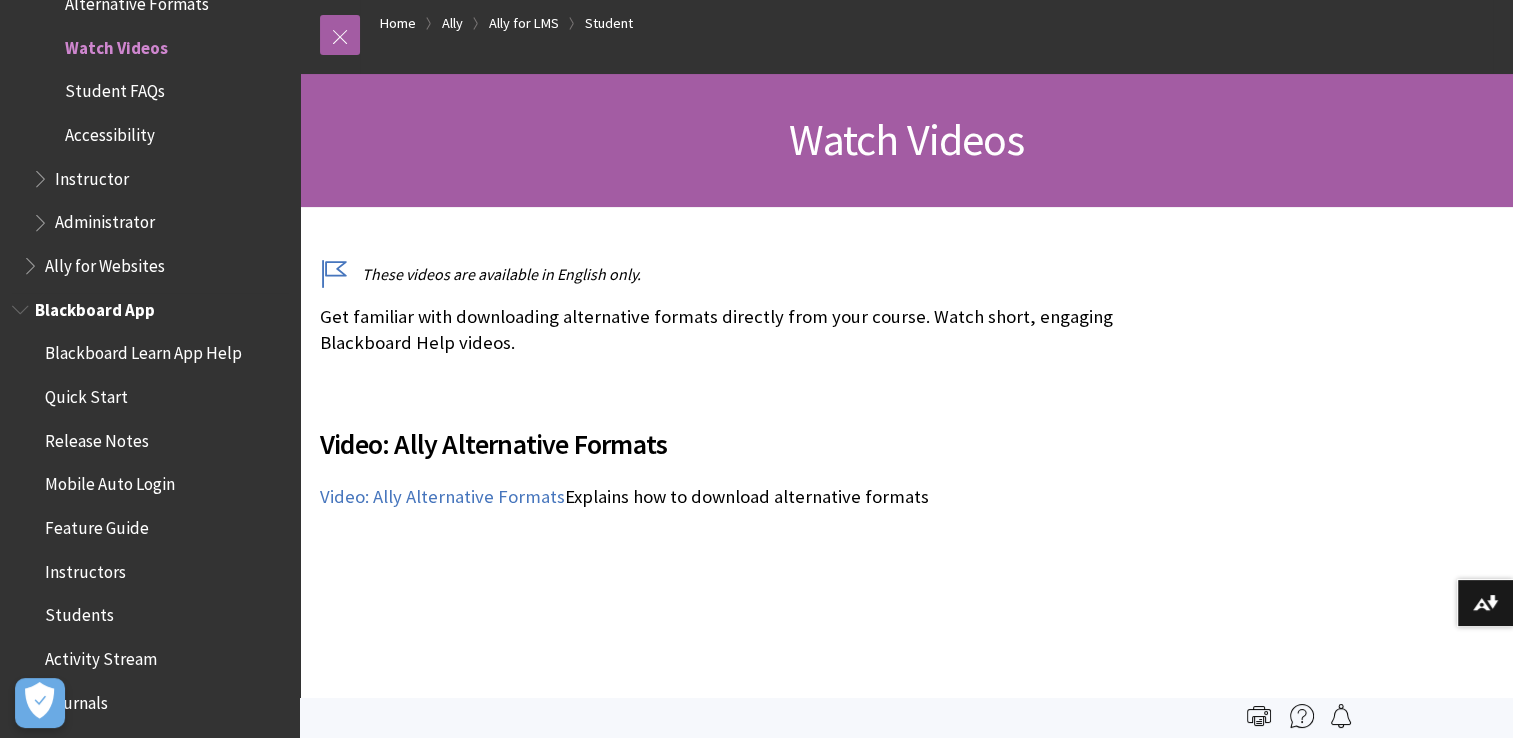 click on "Quick Start" at bounding box center (86, 393) 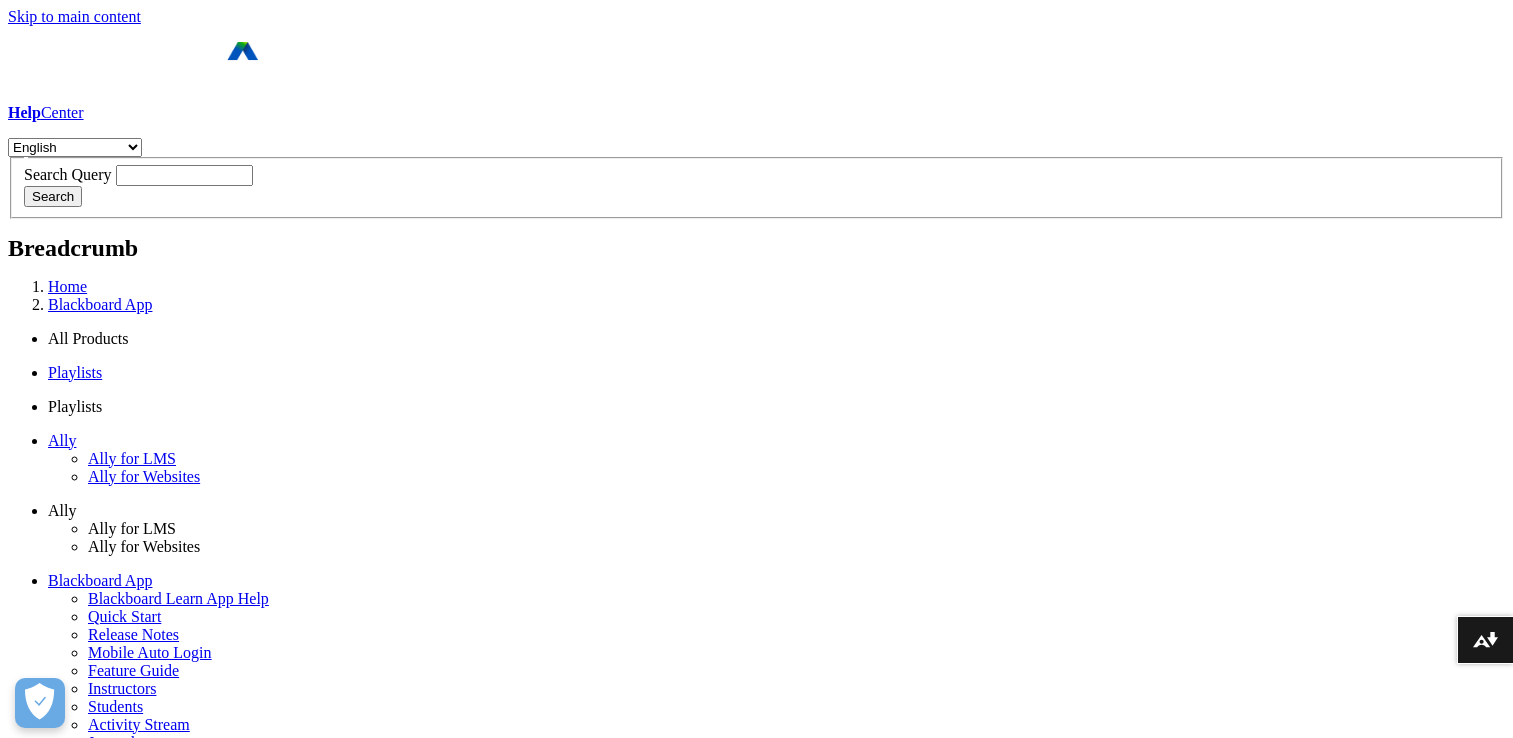 scroll, scrollTop: 0, scrollLeft: 0, axis: both 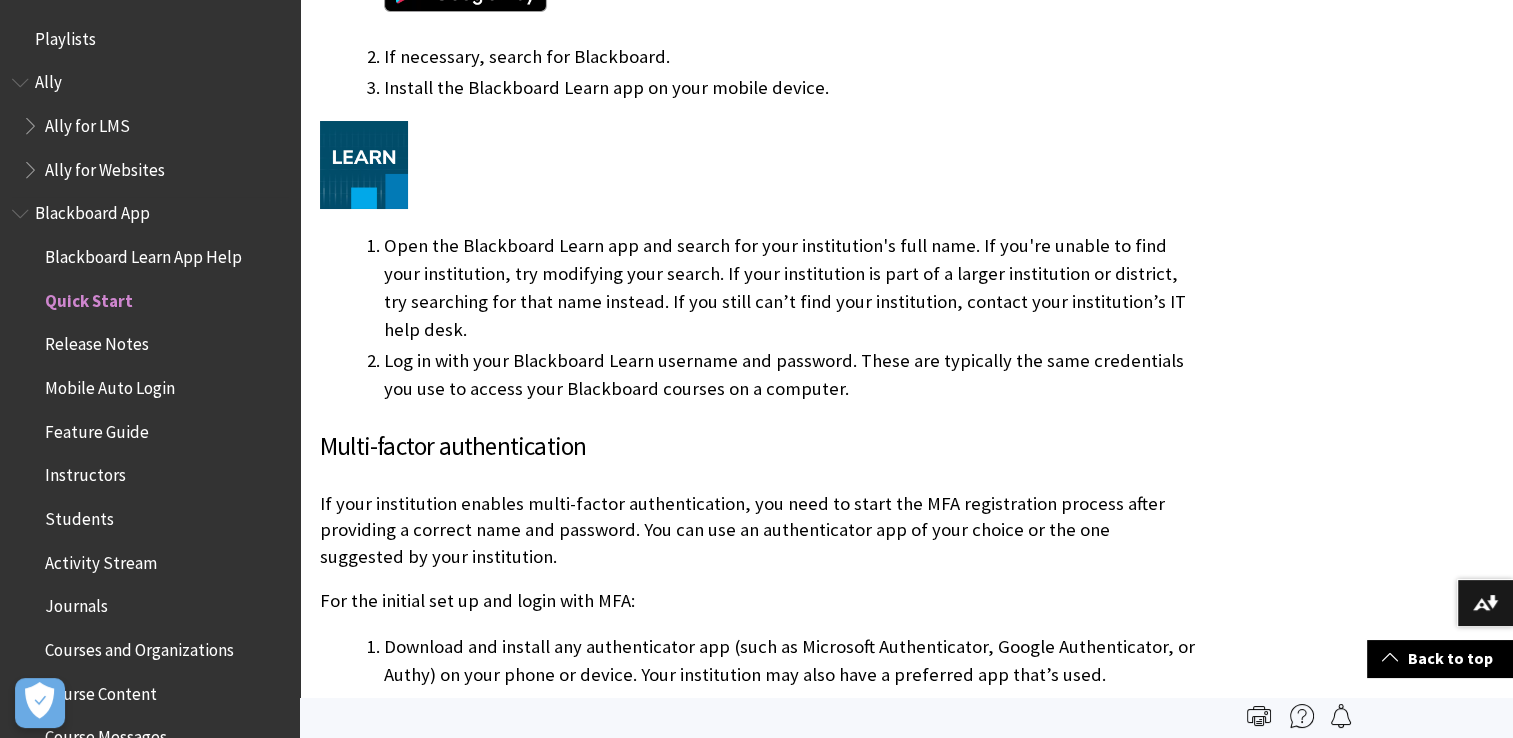 click on "Blackboard App" at bounding box center [92, 210] 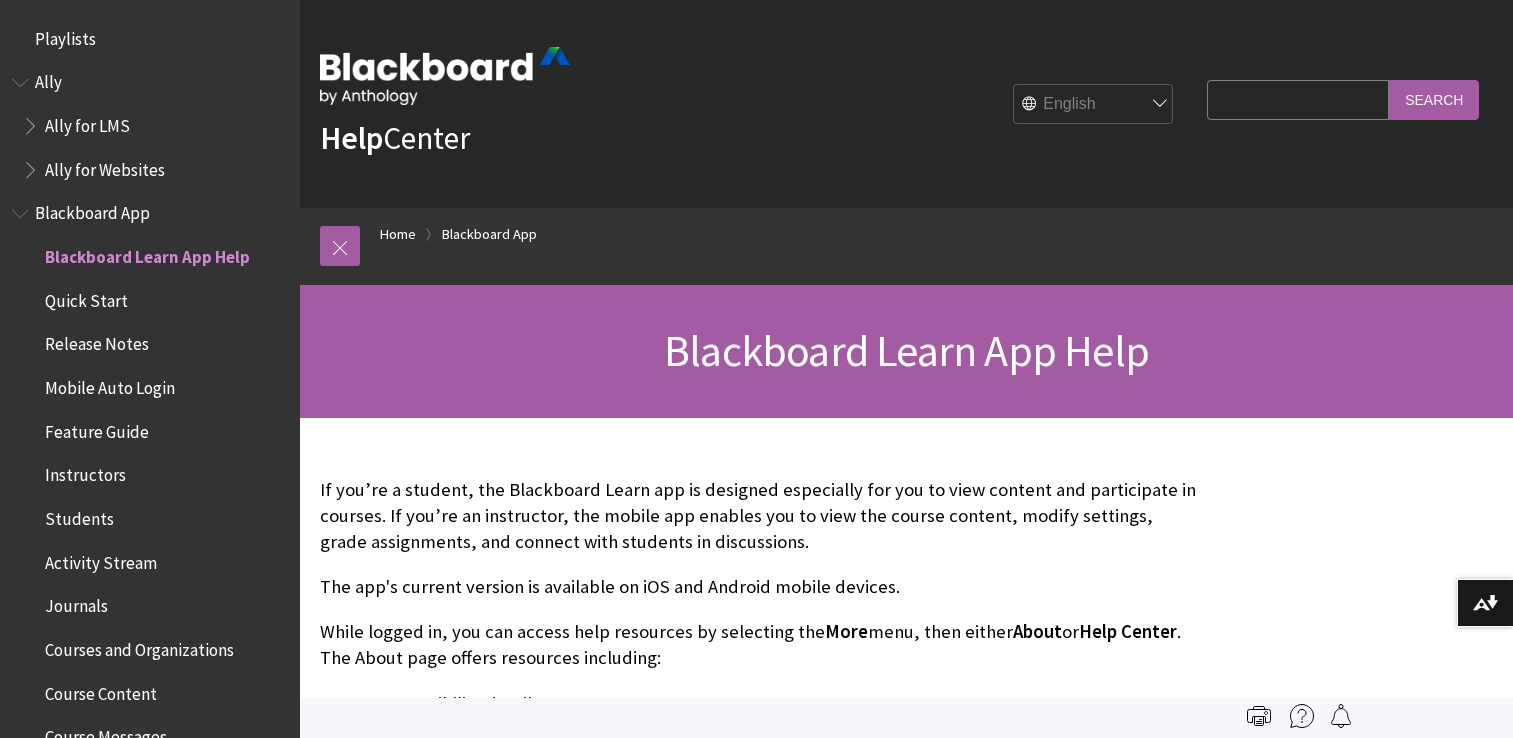 scroll, scrollTop: 0, scrollLeft: 0, axis: both 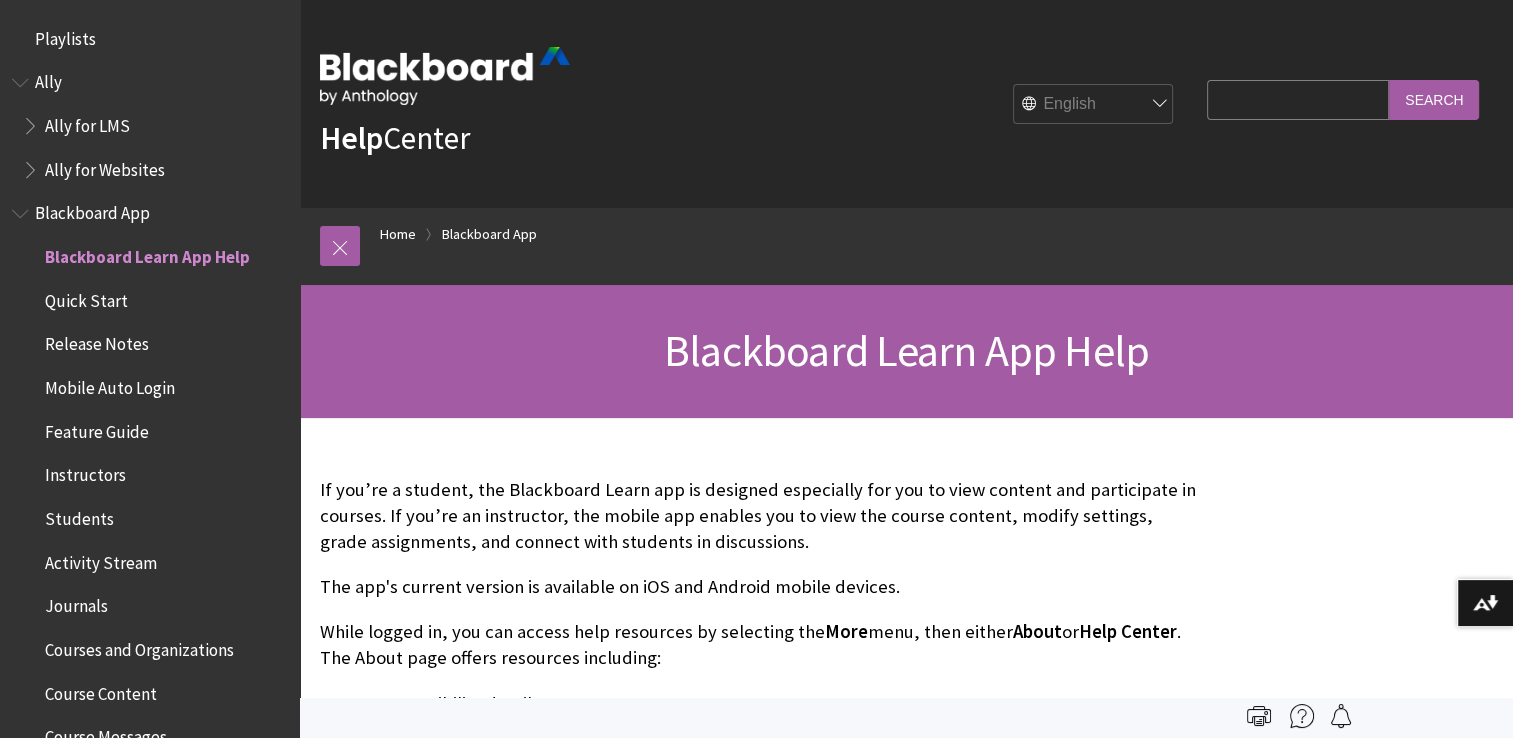 click on "Release Notes" at bounding box center [155, 345] 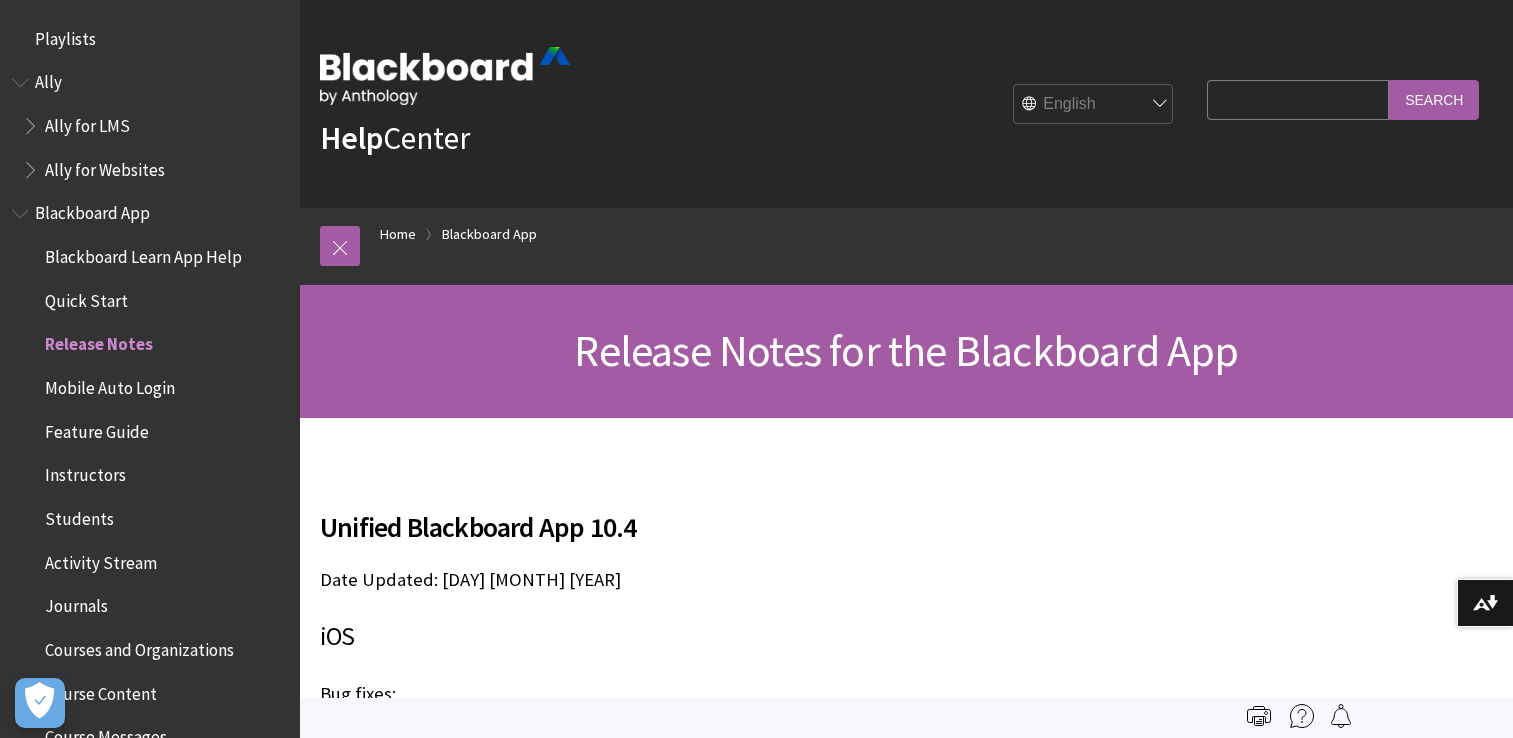 scroll, scrollTop: 0, scrollLeft: 0, axis: both 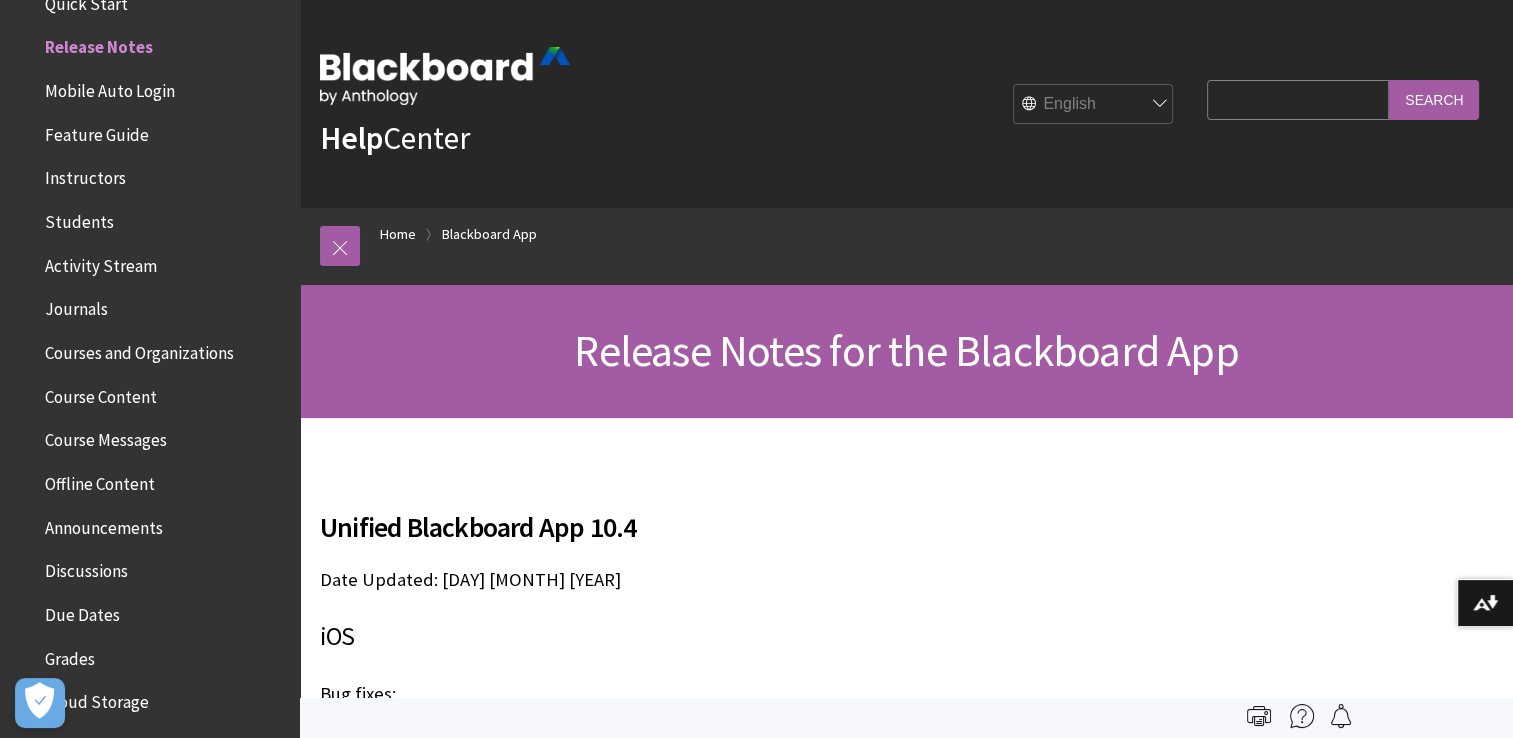 click on "Discussions" at bounding box center (86, 567) 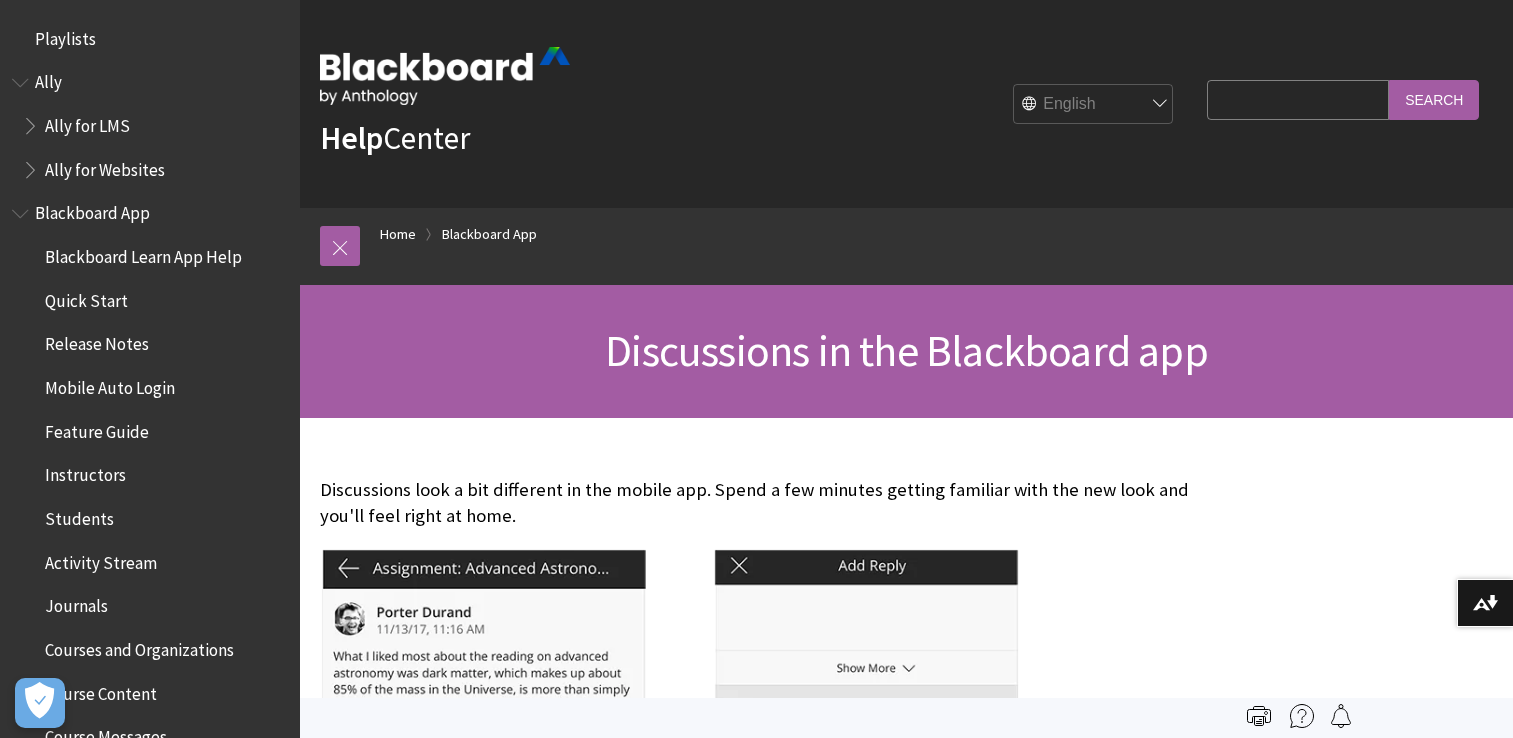 scroll, scrollTop: 0, scrollLeft: 0, axis: both 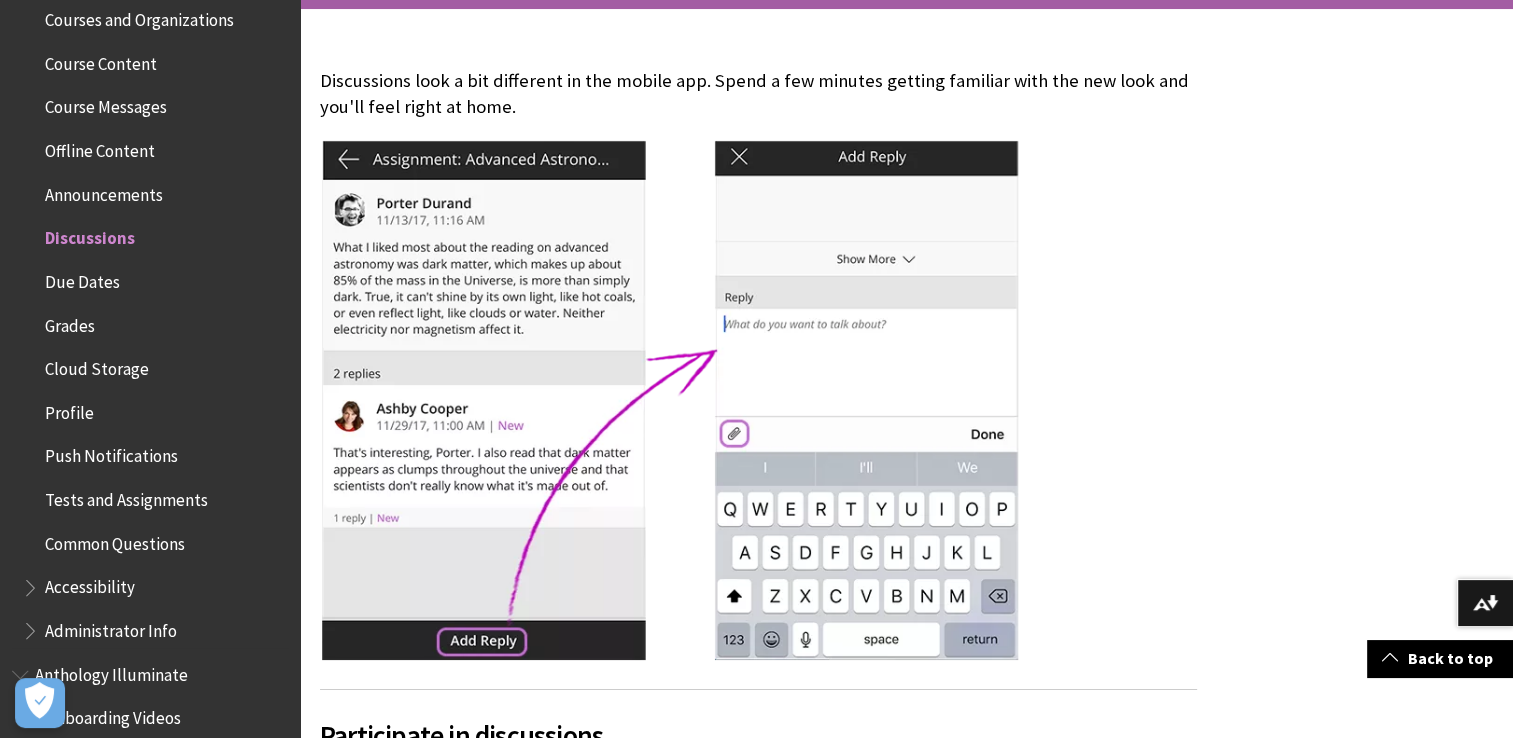click on "Course Messages" at bounding box center [106, 104] 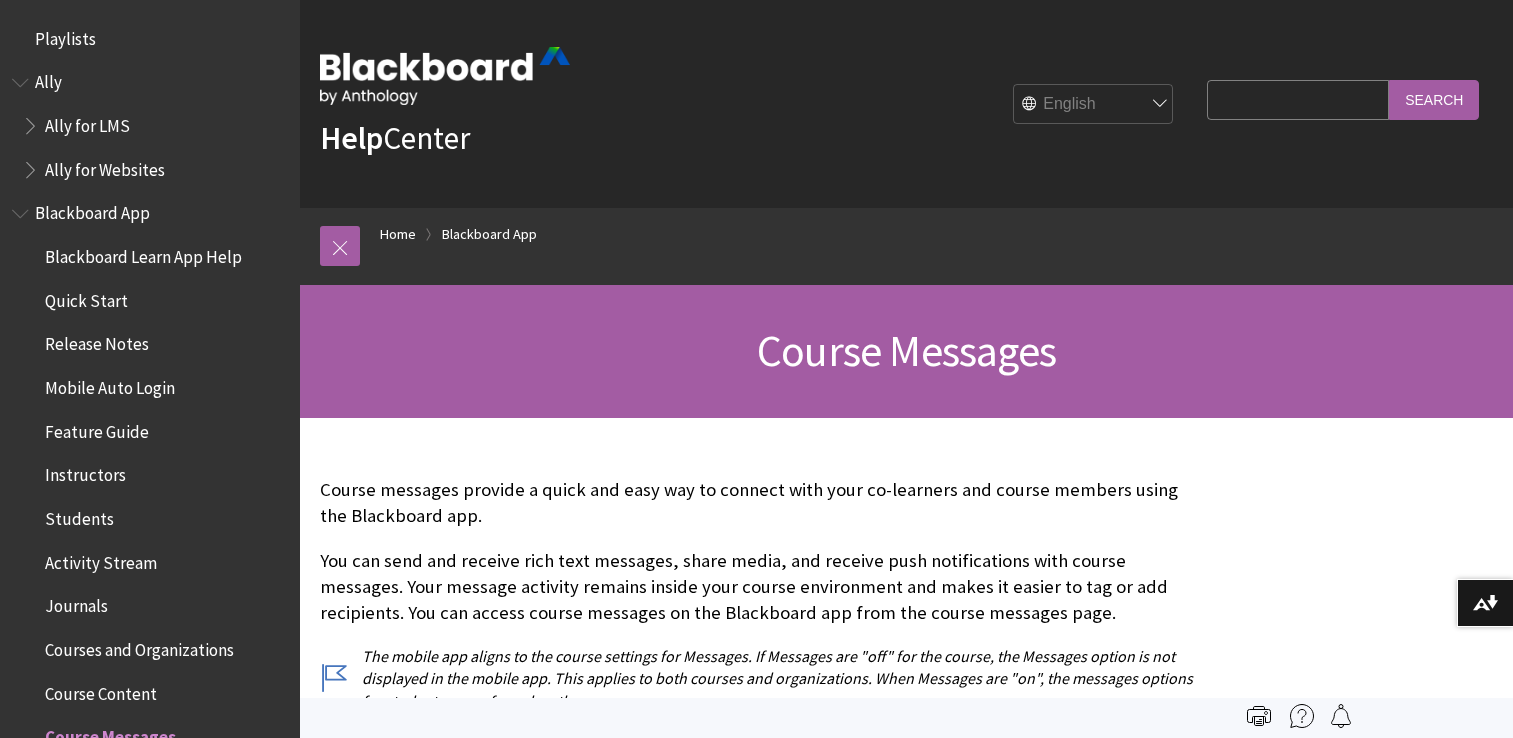 scroll, scrollTop: 0, scrollLeft: 0, axis: both 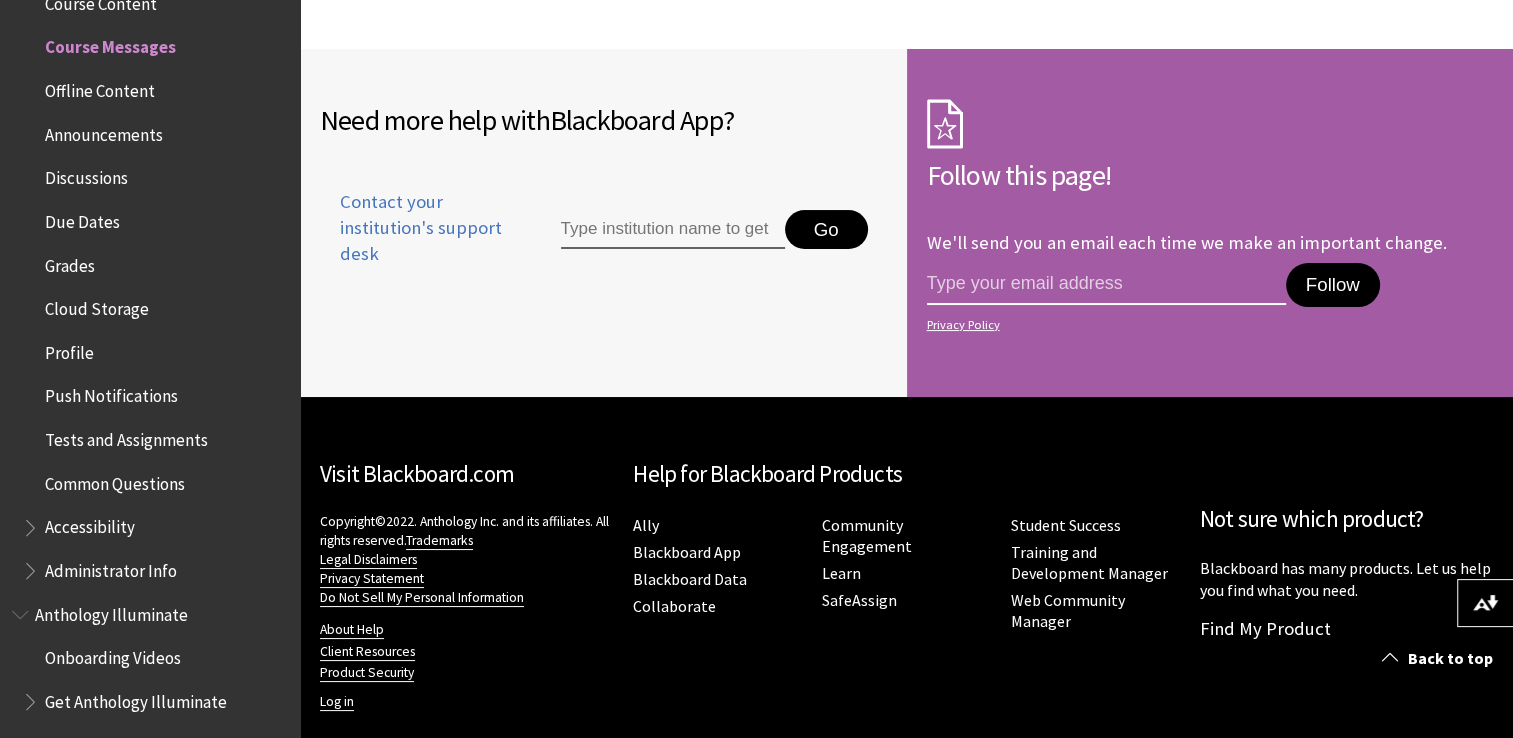 click at bounding box center (1106, 284) 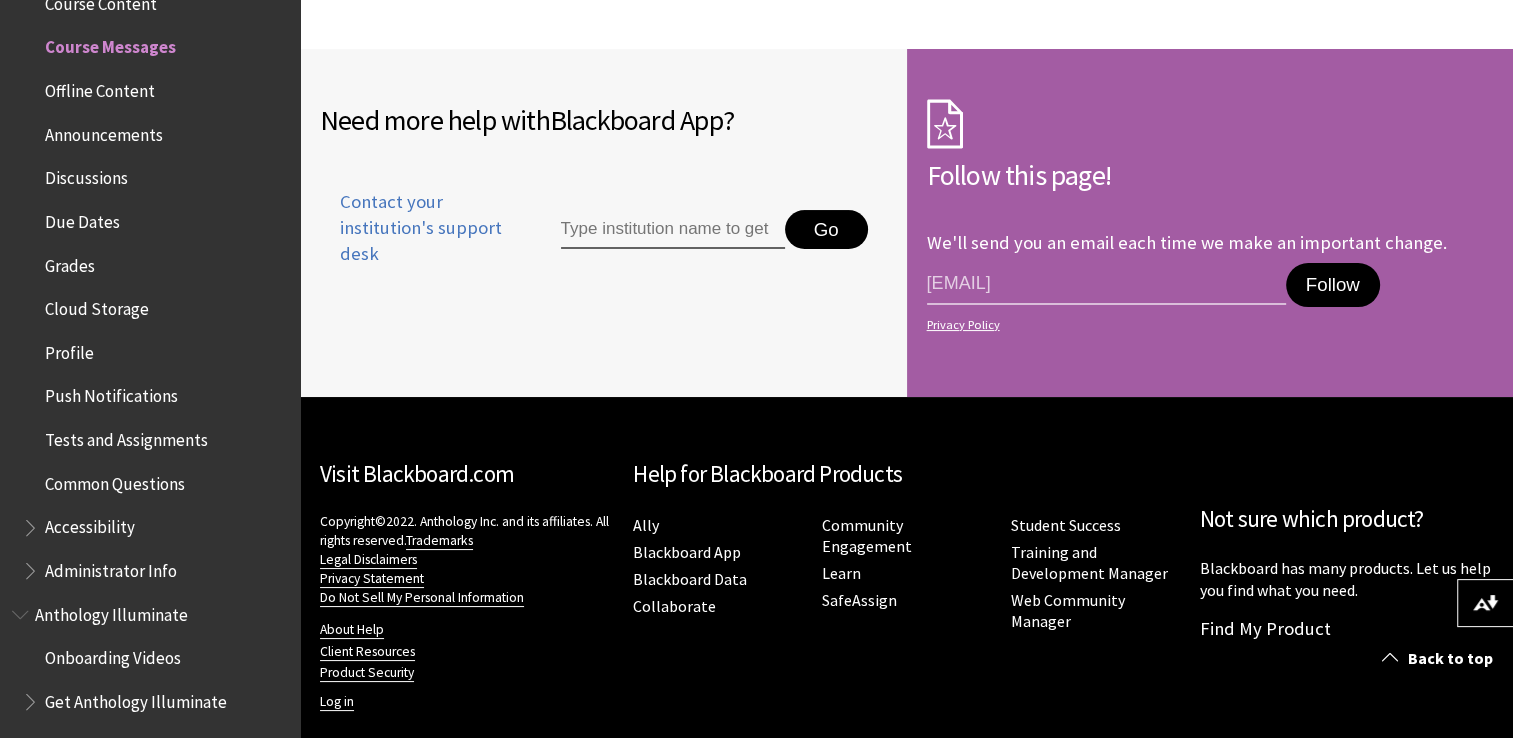 click on "Follow" at bounding box center [1333, 285] 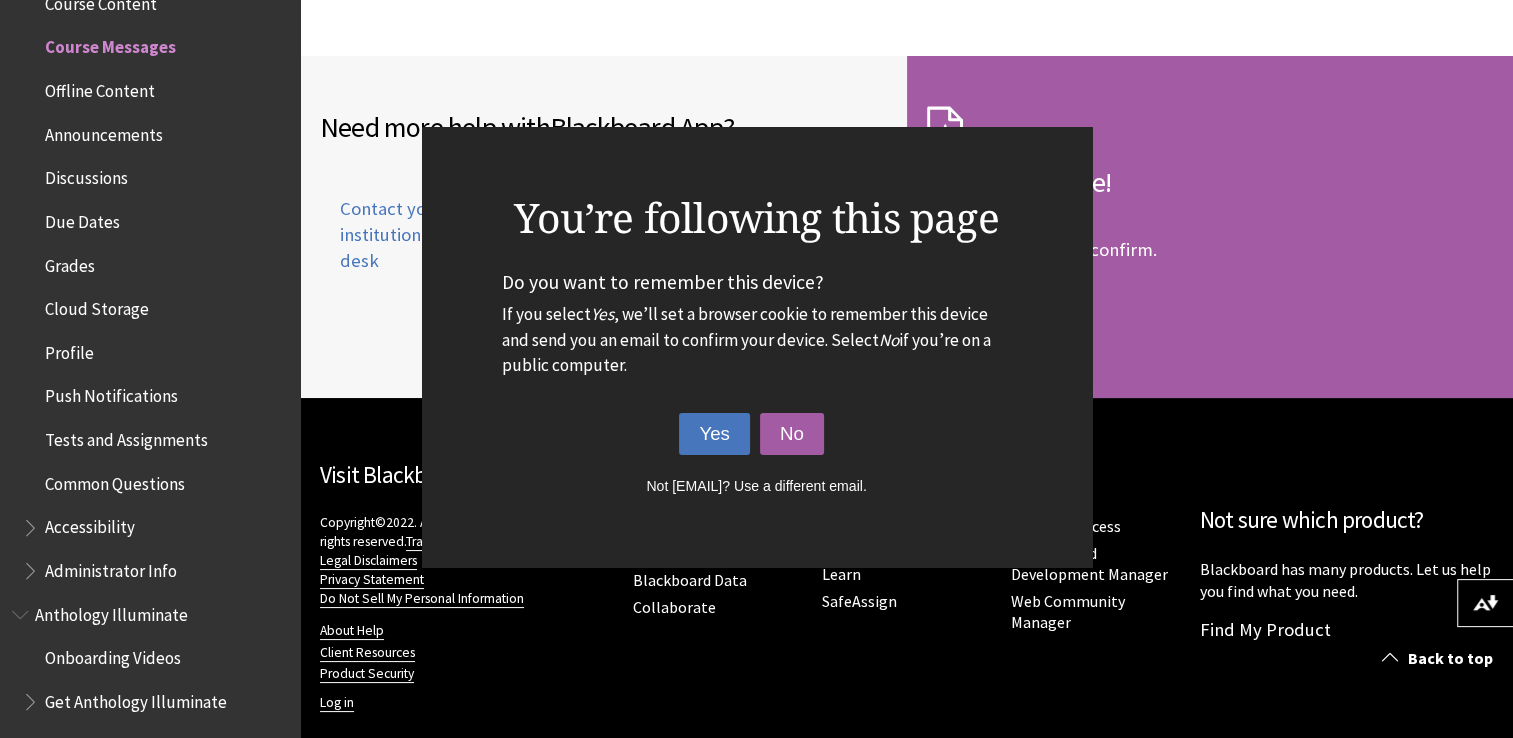 click on "Yes" at bounding box center (714, 434) 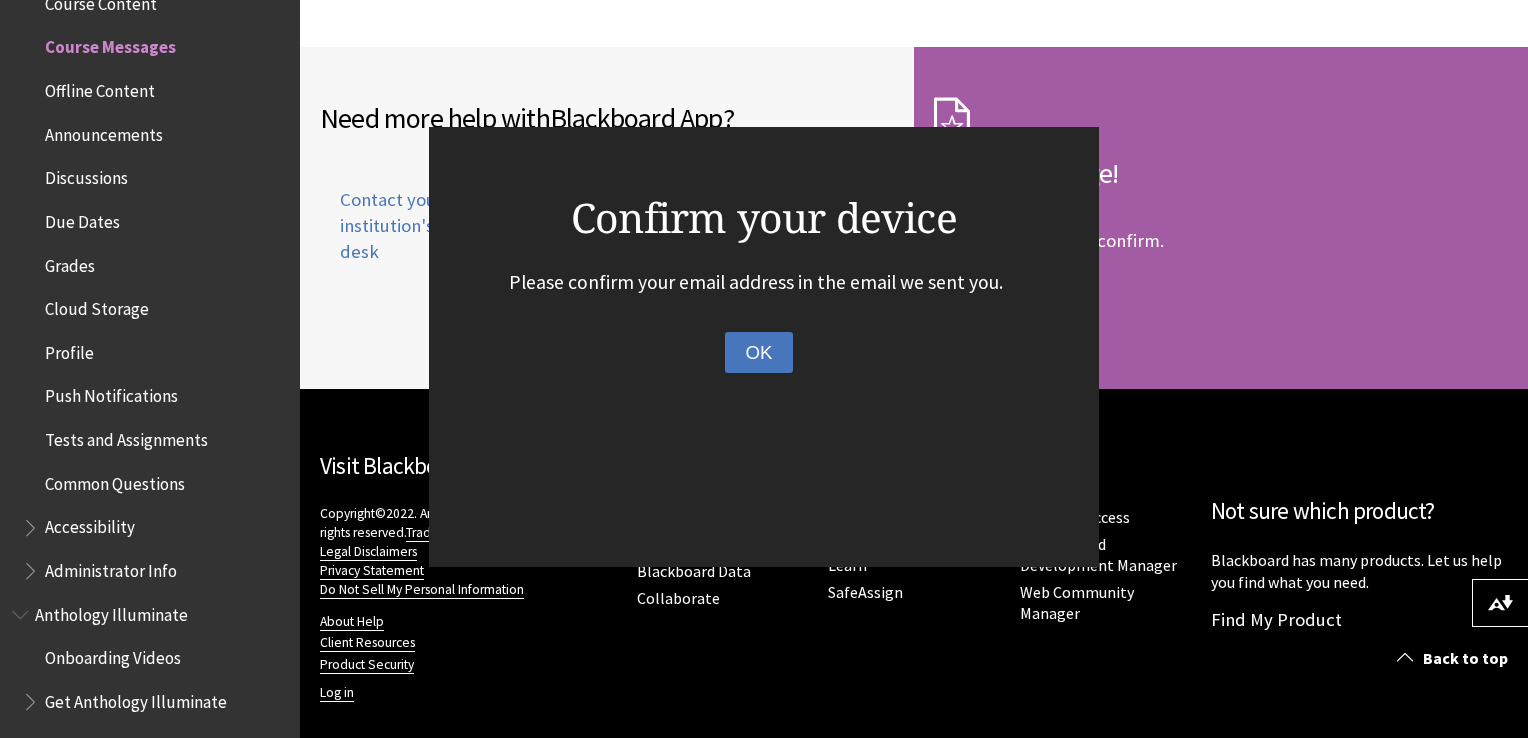 click on "OK" at bounding box center [758, 353] 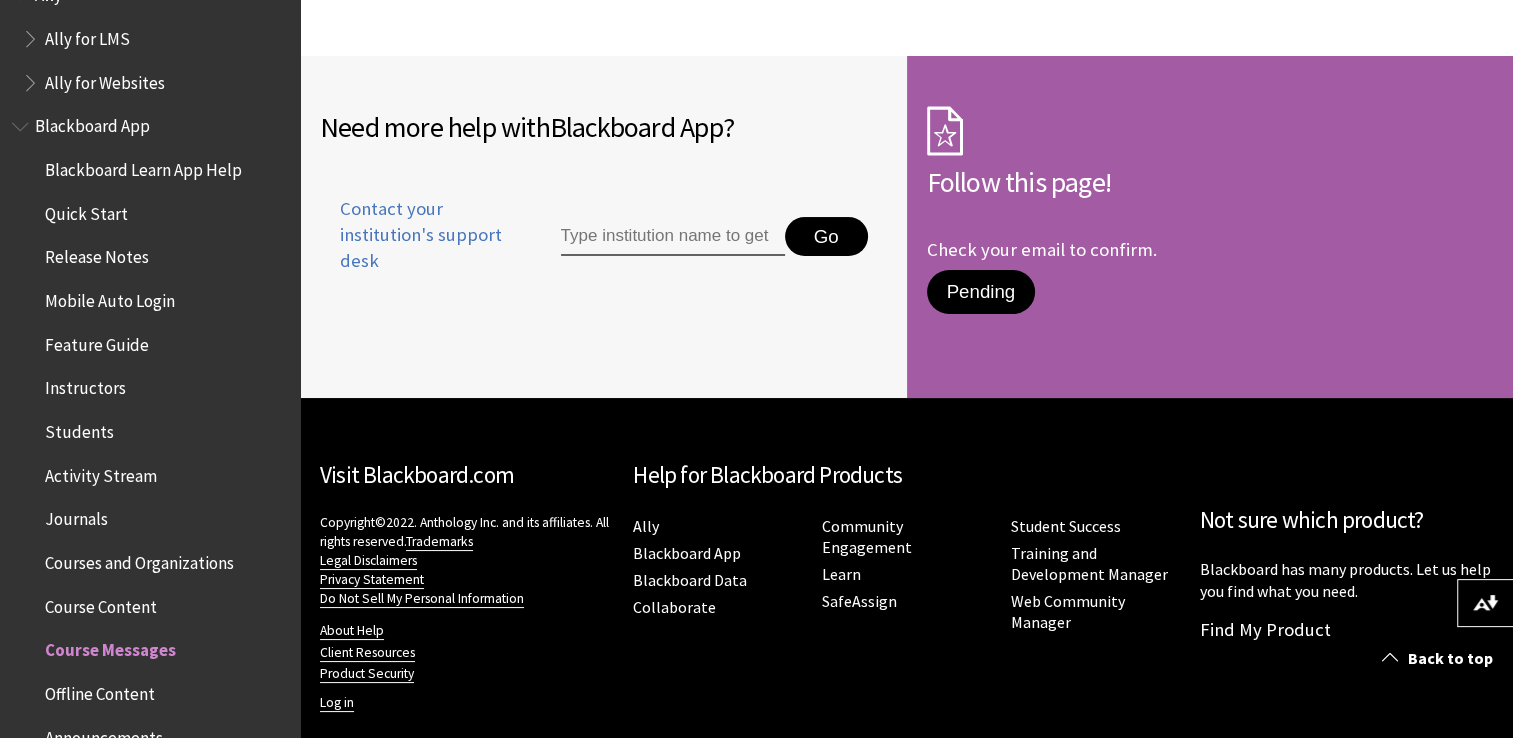 scroll, scrollTop: 0, scrollLeft: 0, axis: both 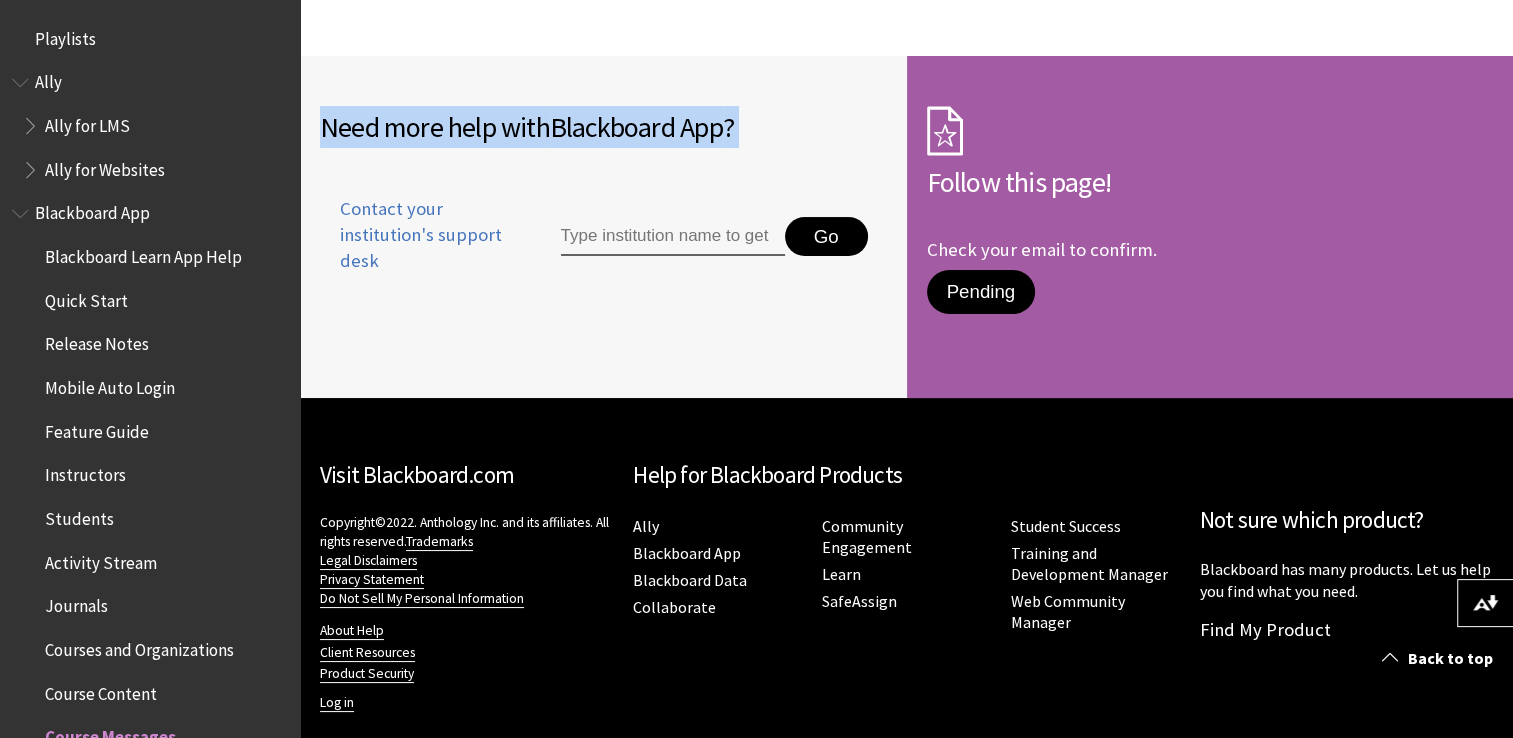 drag, startPoint x: 303, startPoint y: 123, endPoint x: 319, endPoint y: 31, distance: 93.38094 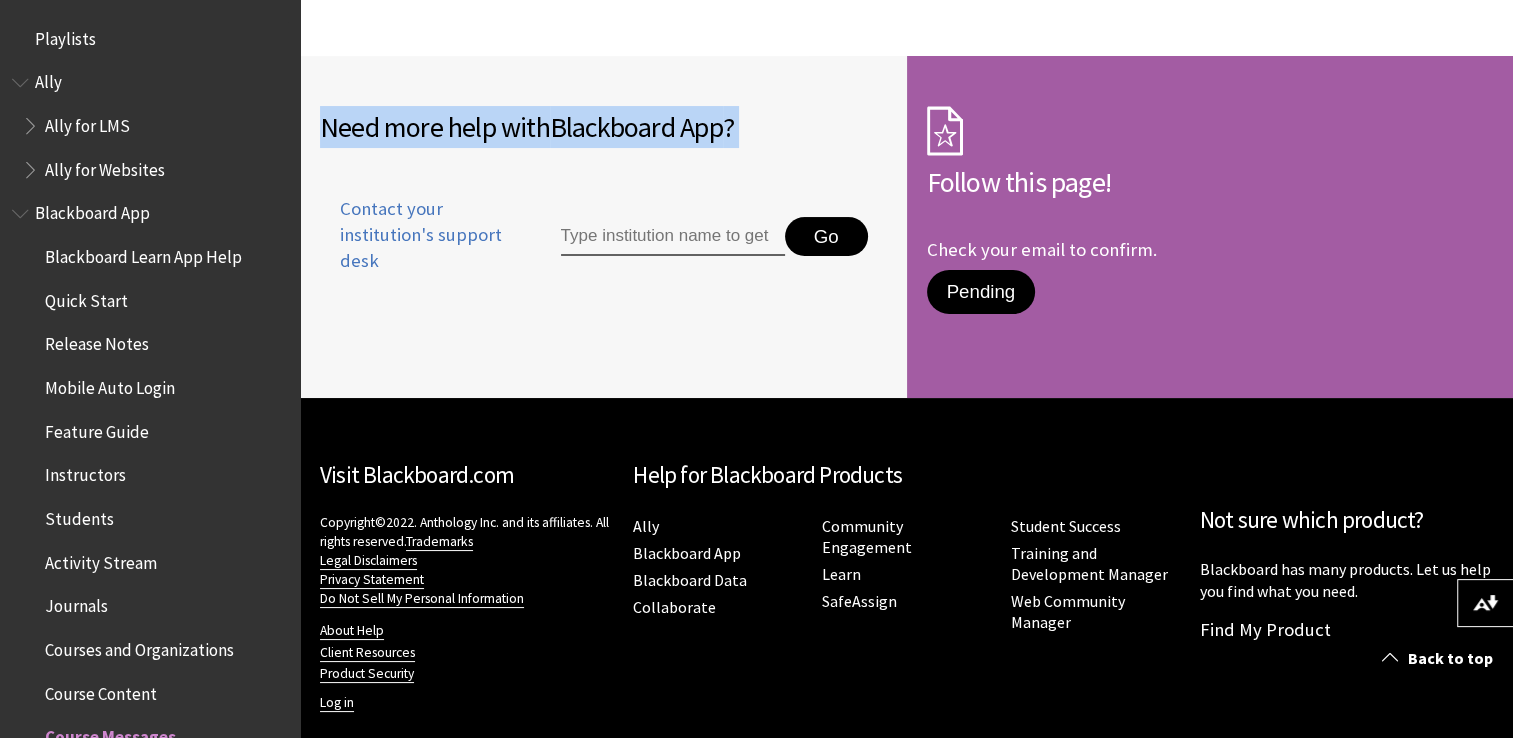 click on "Playlists" at bounding box center [65, 35] 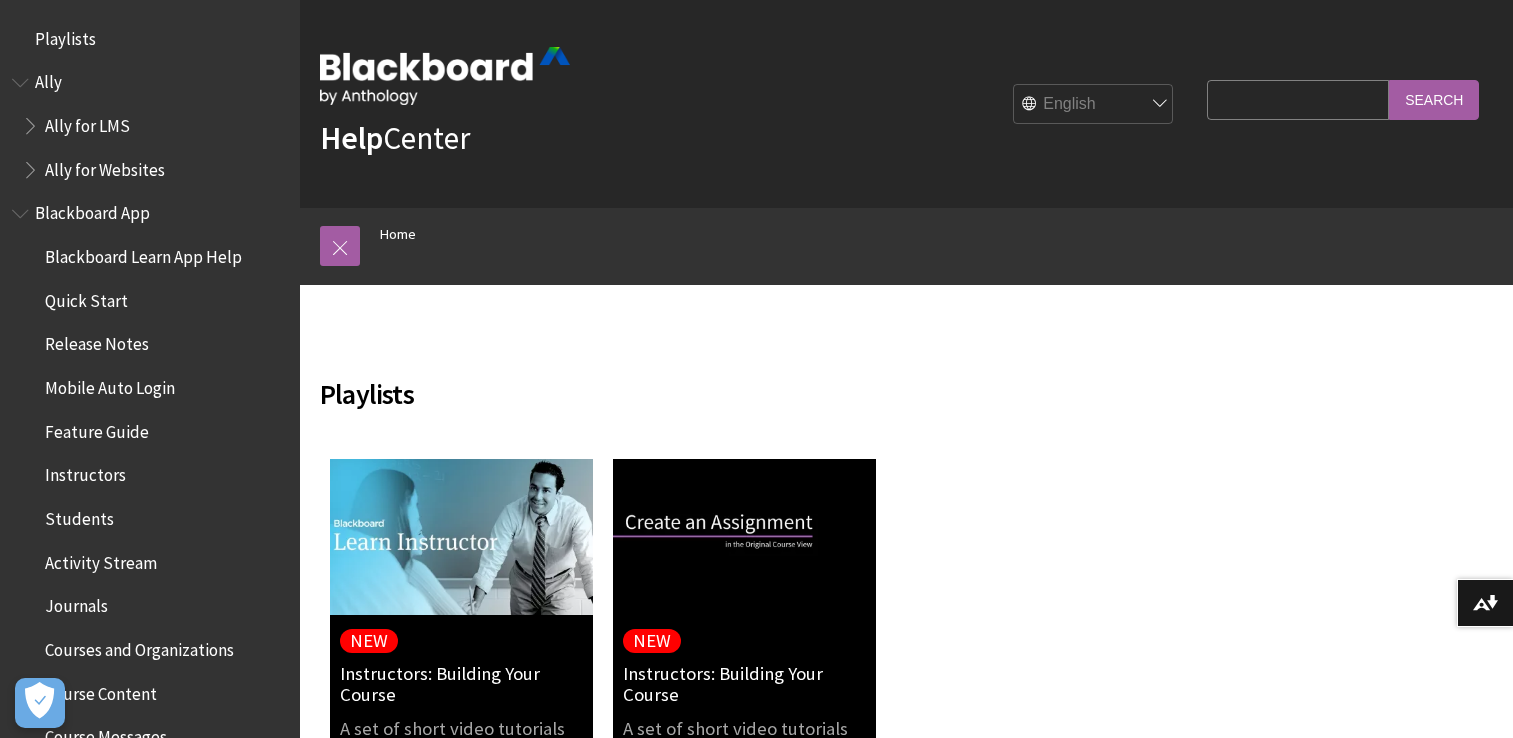 scroll, scrollTop: 0, scrollLeft: 0, axis: both 